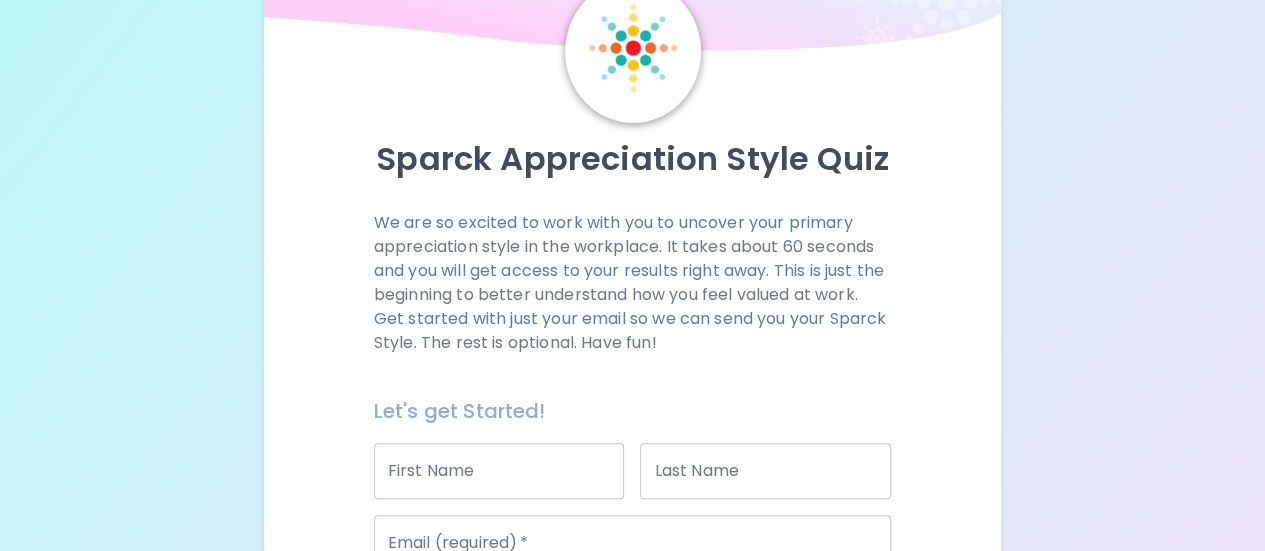 scroll, scrollTop: 200, scrollLeft: 0, axis: vertical 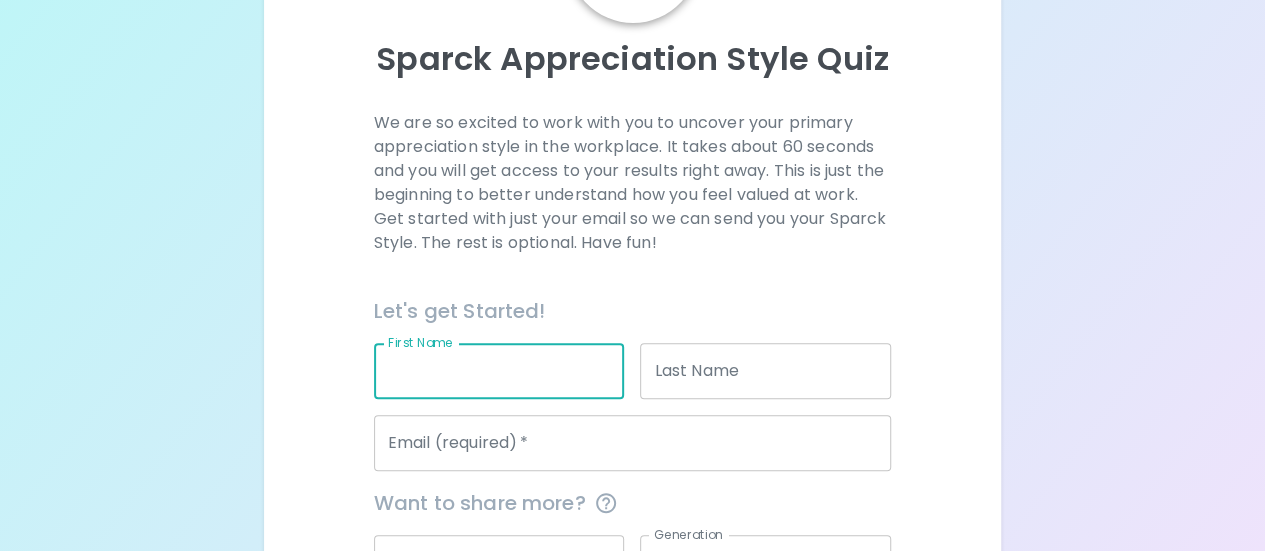 click on "First Name" at bounding box center (499, 371) 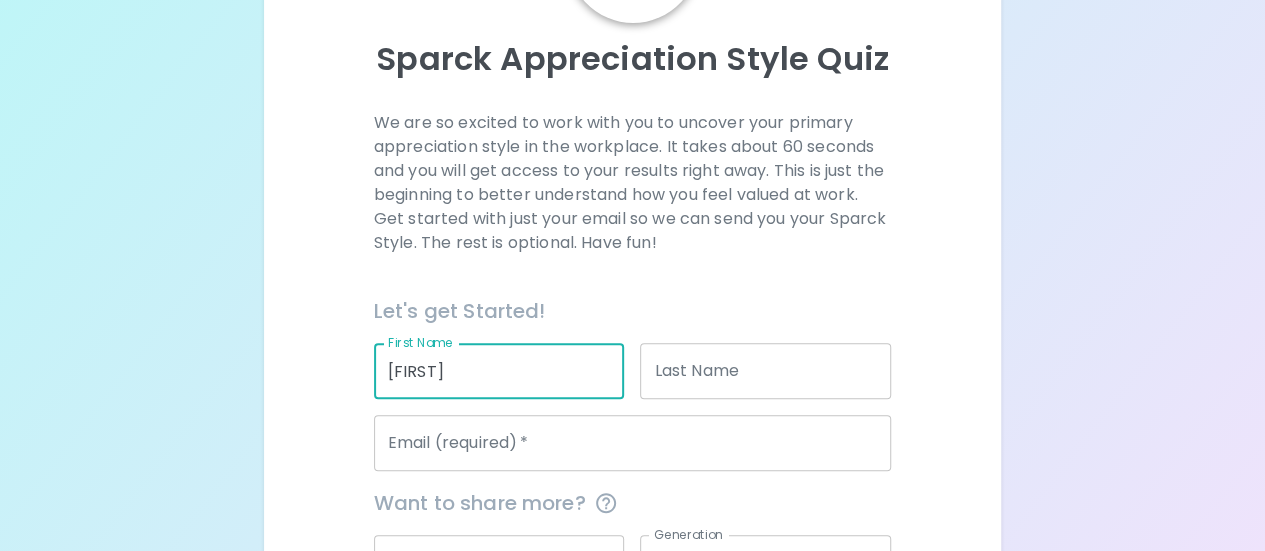 type on "[FIRST]" 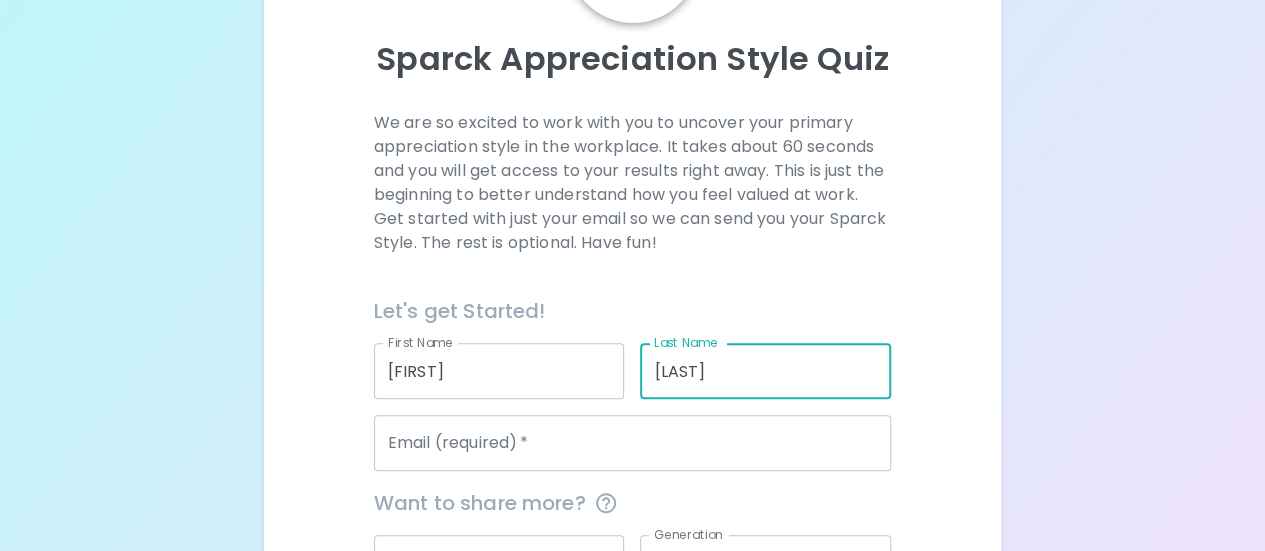 type on "[LAST]" 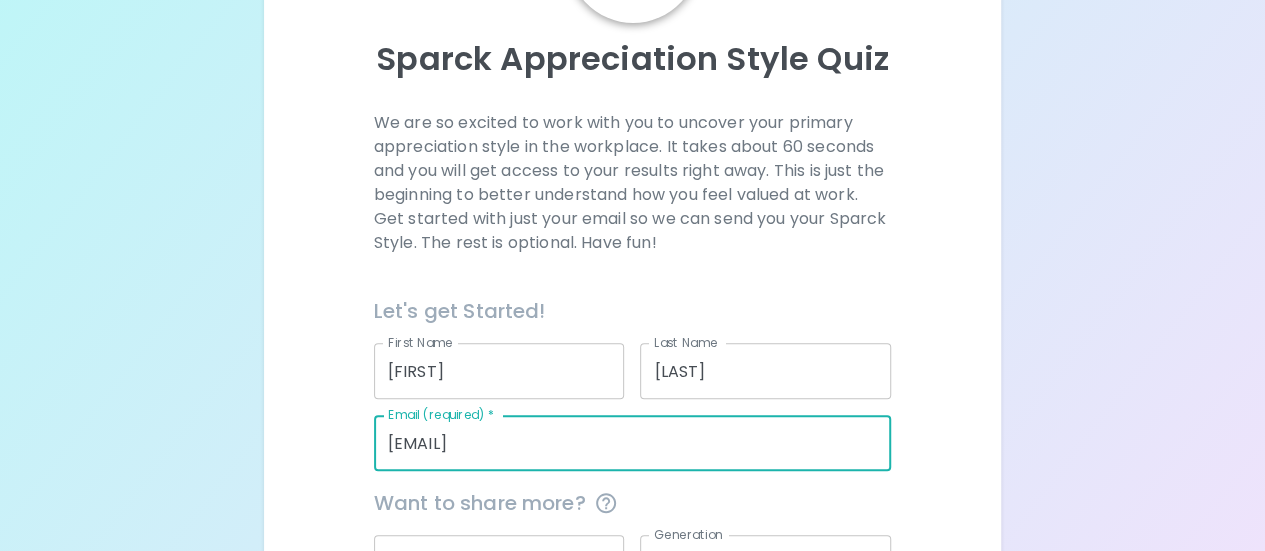 type on "[EMAIL]" 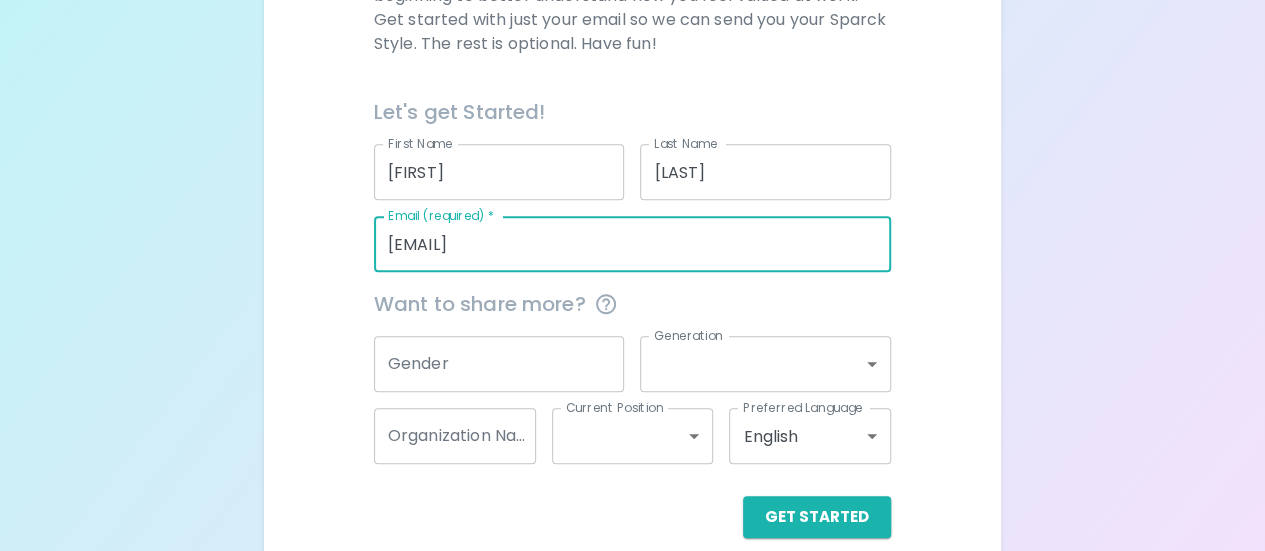 scroll, scrollTop: 400, scrollLeft: 0, axis: vertical 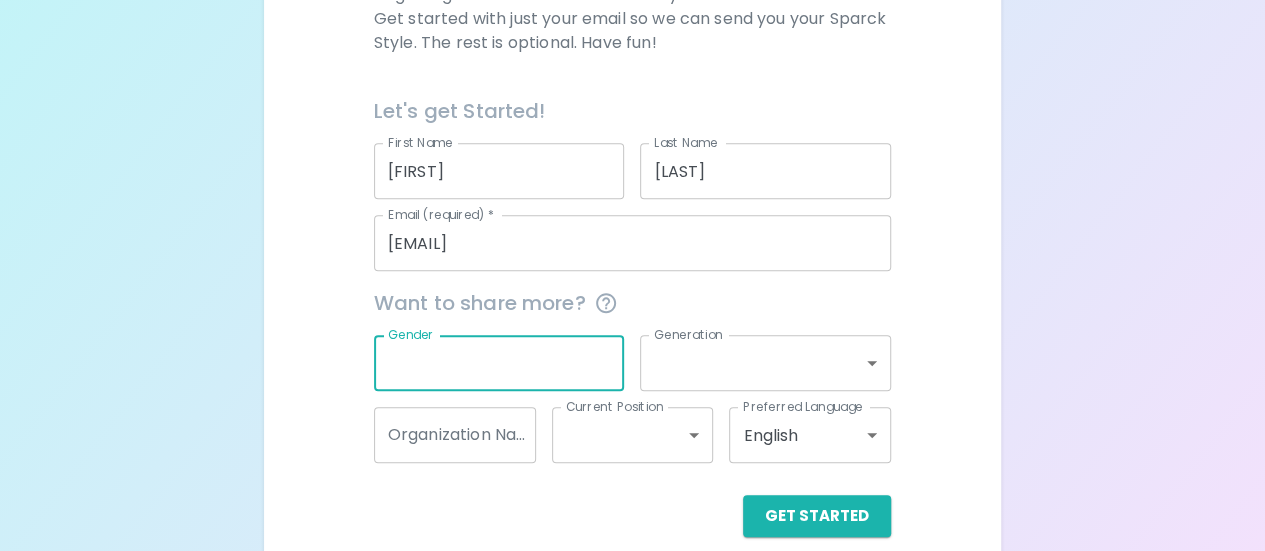 click on "Gender" at bounding box center (499, 363) 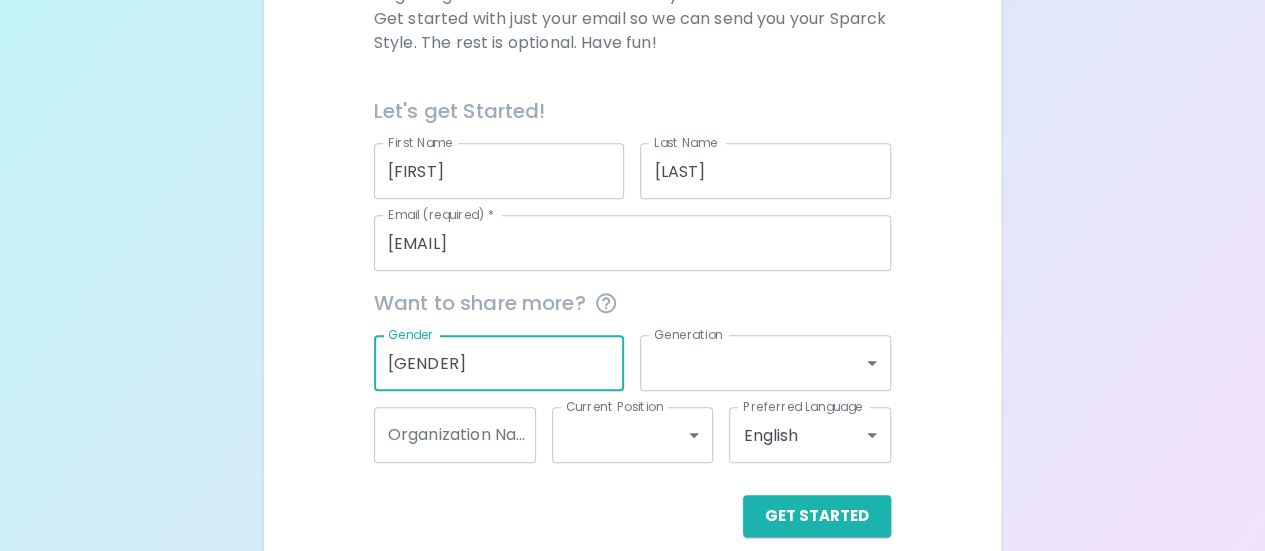 type on "[GENDER]" 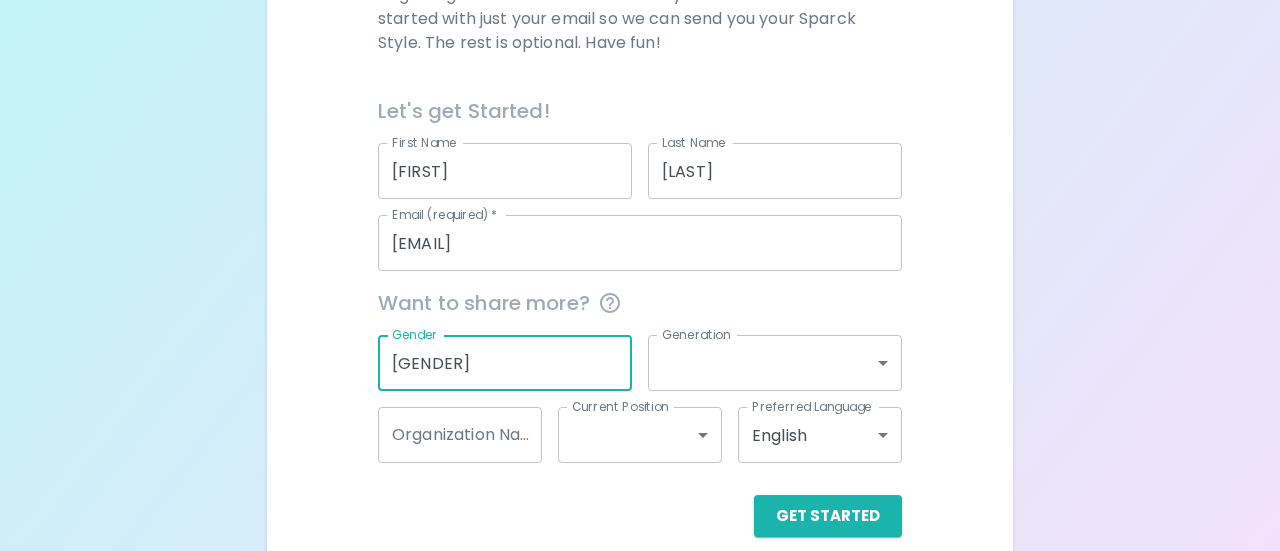 click on "First Name [FIRST] First Name Last Name [LAST] Last Name Email (required)   * [EMAIL] Email (required)   * Want to share more? Gender Feminine Gender Generation ​ Generation Organization Name Organization Name Current Position ​ Current Position Preferred Language English en Preferred Language Get Started   English Español العربية‏ Português" at bounding box center (640, 88) 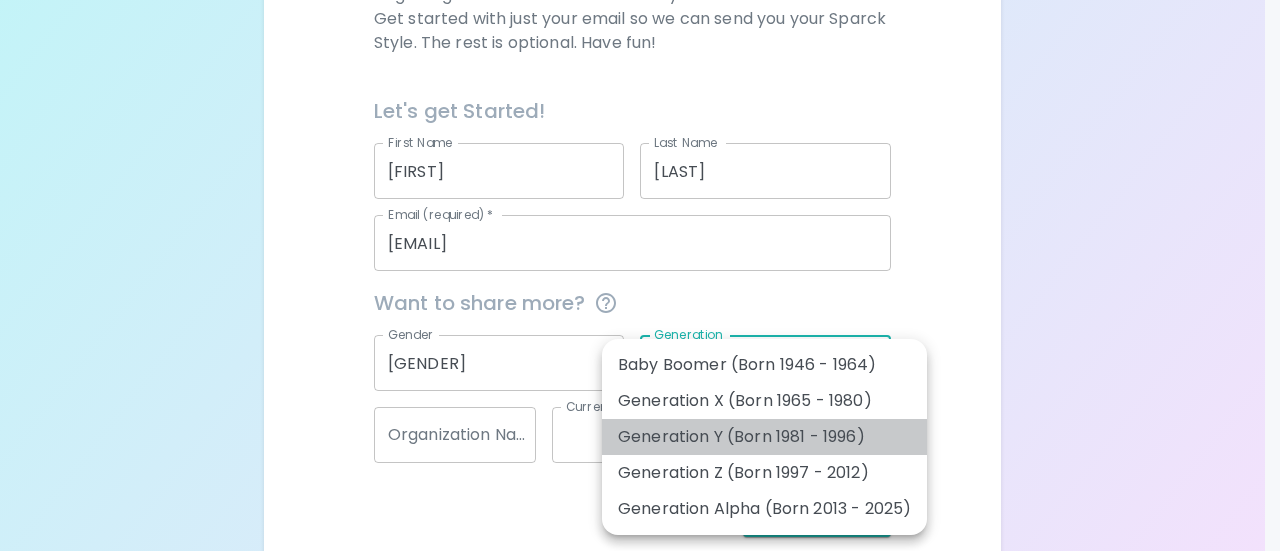 click on "Generation Y (Born 1981 - 1996)" at bounding box center [764, 437] 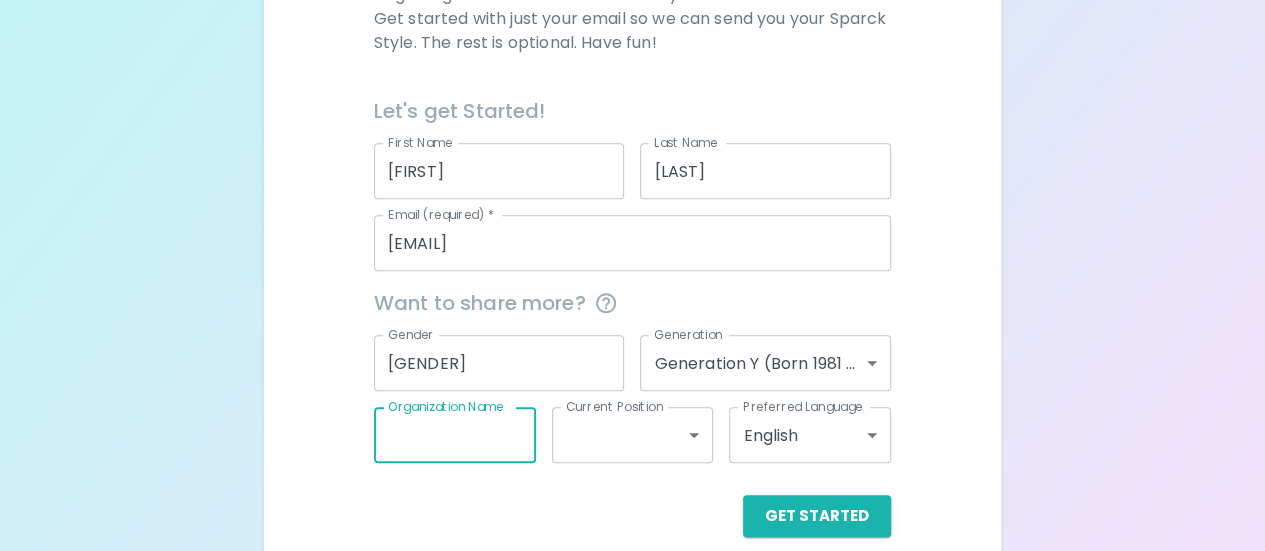 click on "Organization Name" at bounding box center [455, 435] 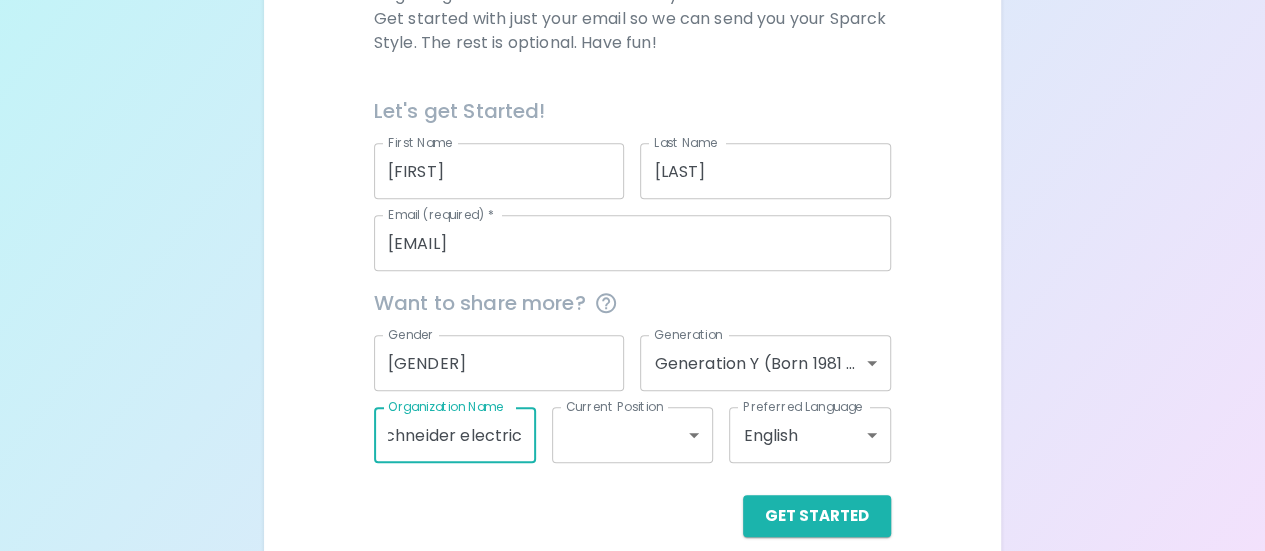 scroll, scrollTop: 0, scrollLeft: 22, axis: horizontal 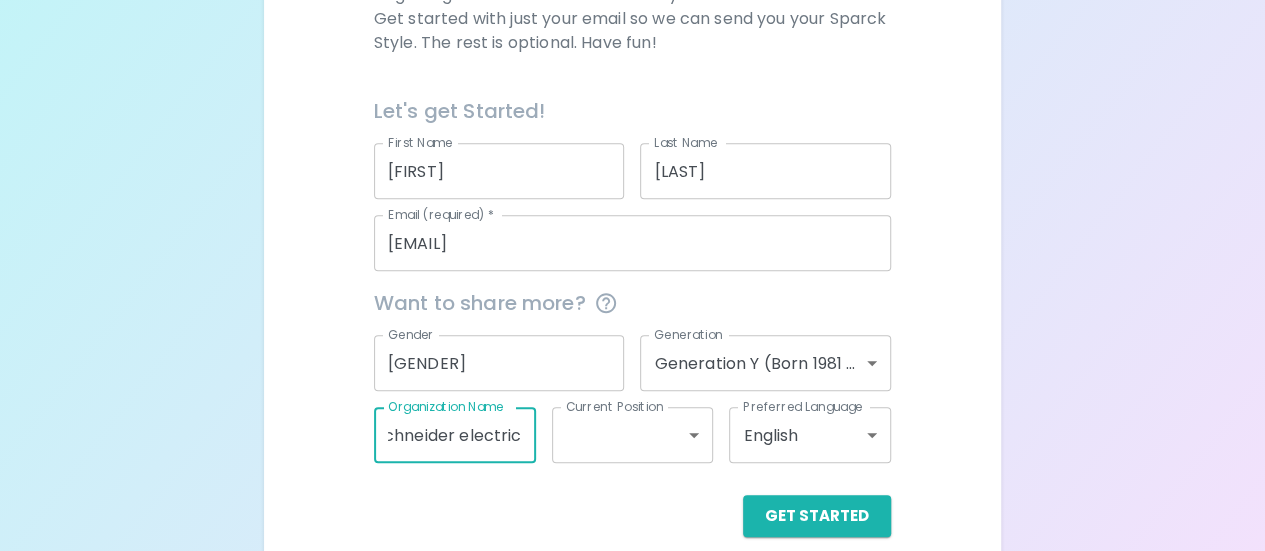 click on "Schneider electric" at bounding box center [455, 435] 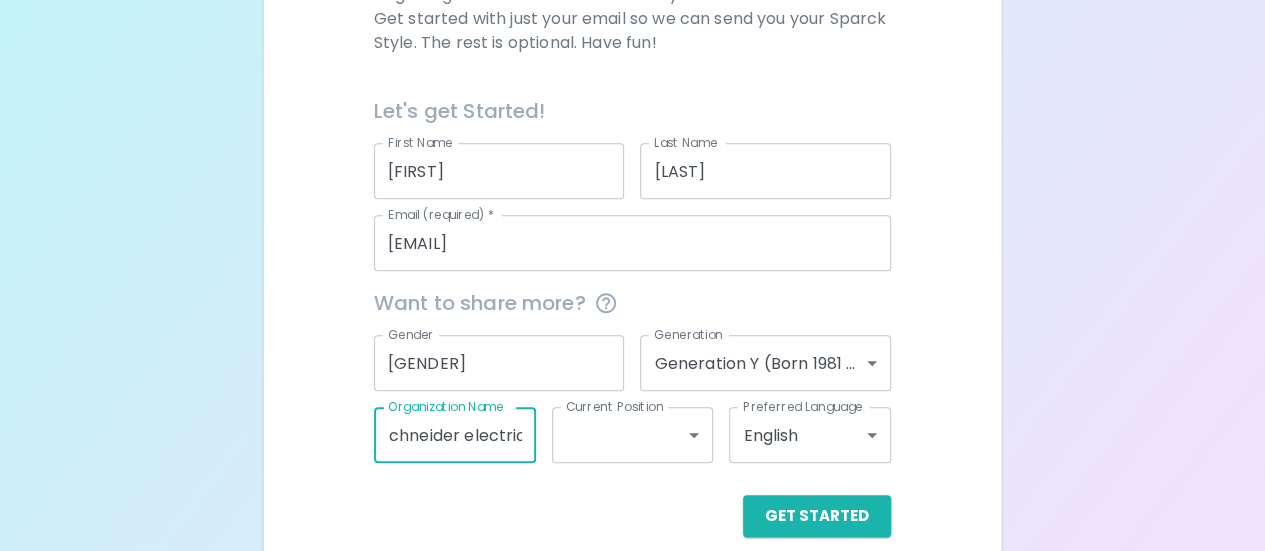 scroll, scrollTop: 0, scrollLeft: 0, axis: both 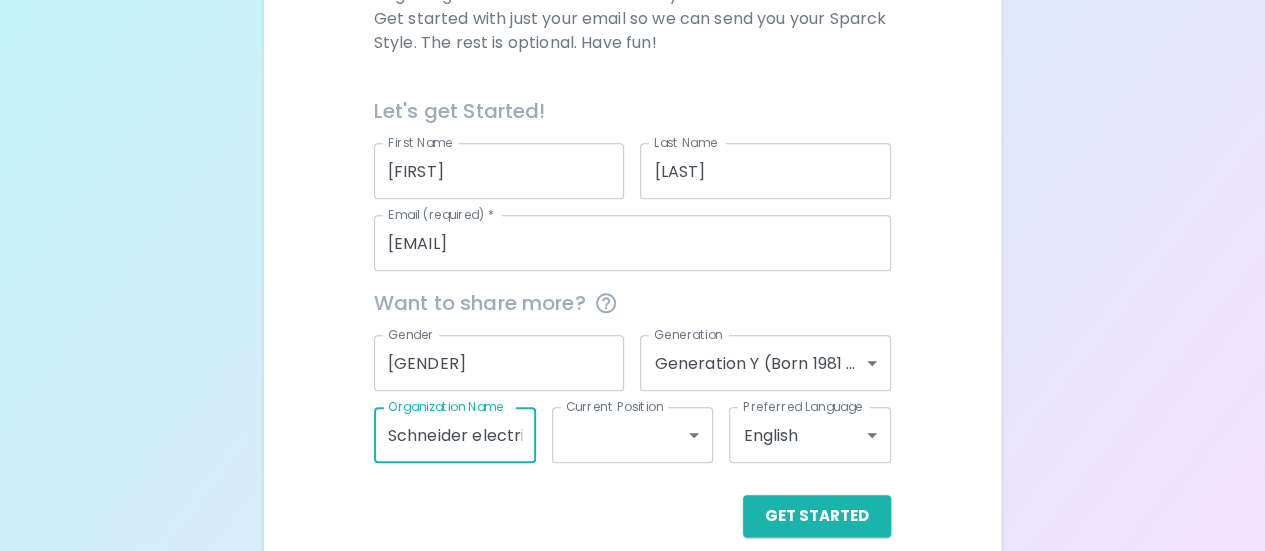 type on "Schneider electric" 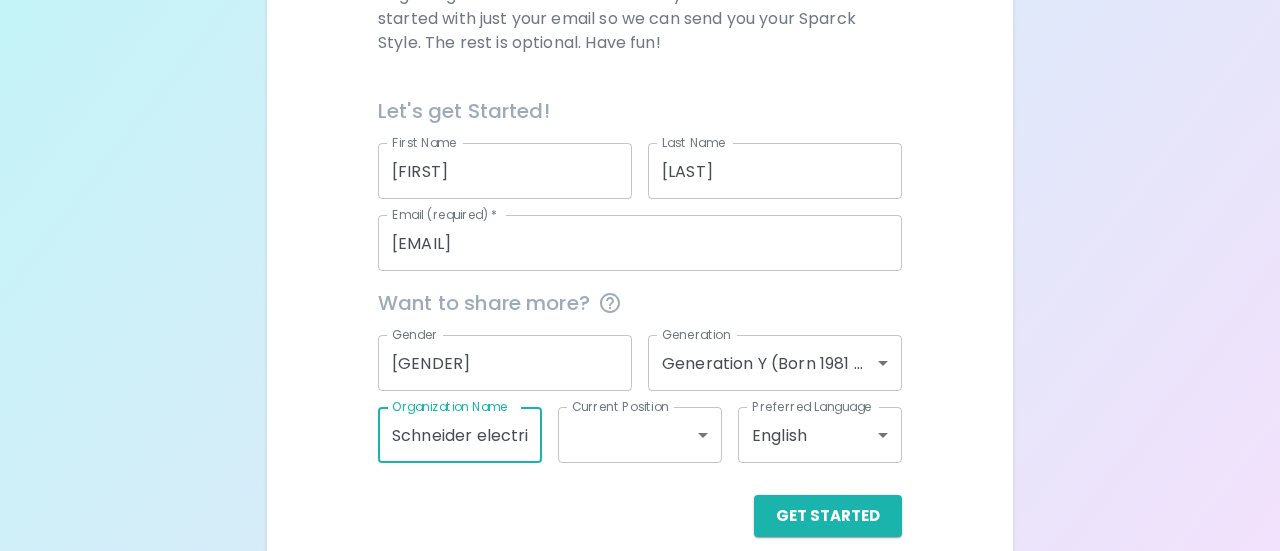 click on "First Name [FIRST] First Name Last Name [LAST] Last Name Email (required)   * [EMAIL] Email (required)   * Want to share more? Gender Feminine Gender Generation Generation Y (Born 1981 - 1996) generation_y Generation Organization Name Schneider electric Organization Name Current Position ​ Current Position Preferred Language English en Preferred Language Get Started   English Español العربية‏ Português" at bounding box center (640, 88) 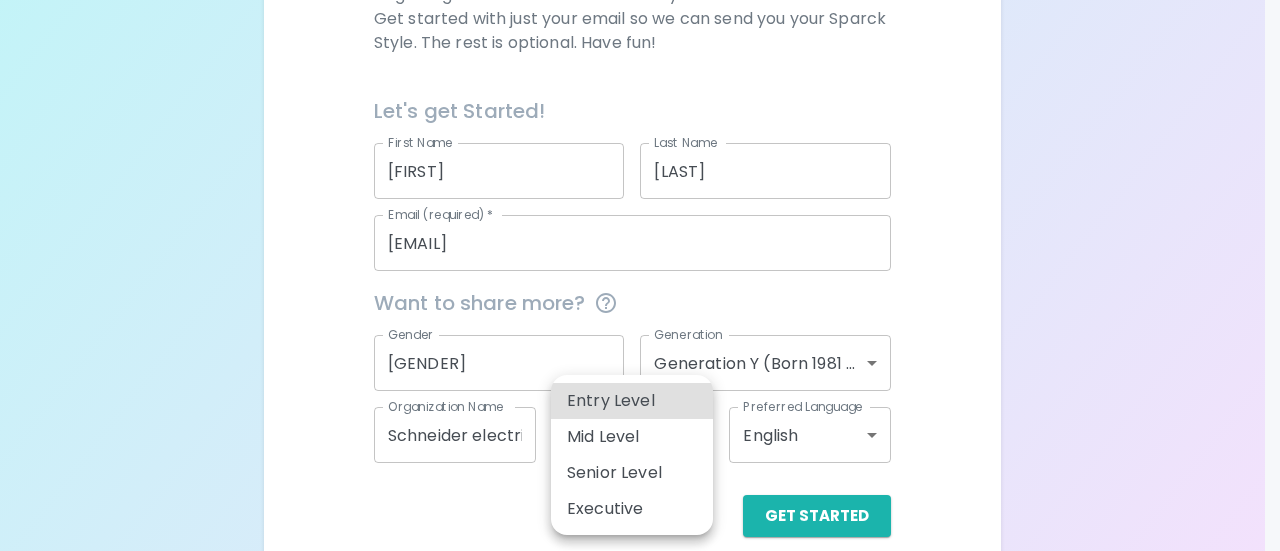 click on "Mid Level" at bounding box center [632, 437] 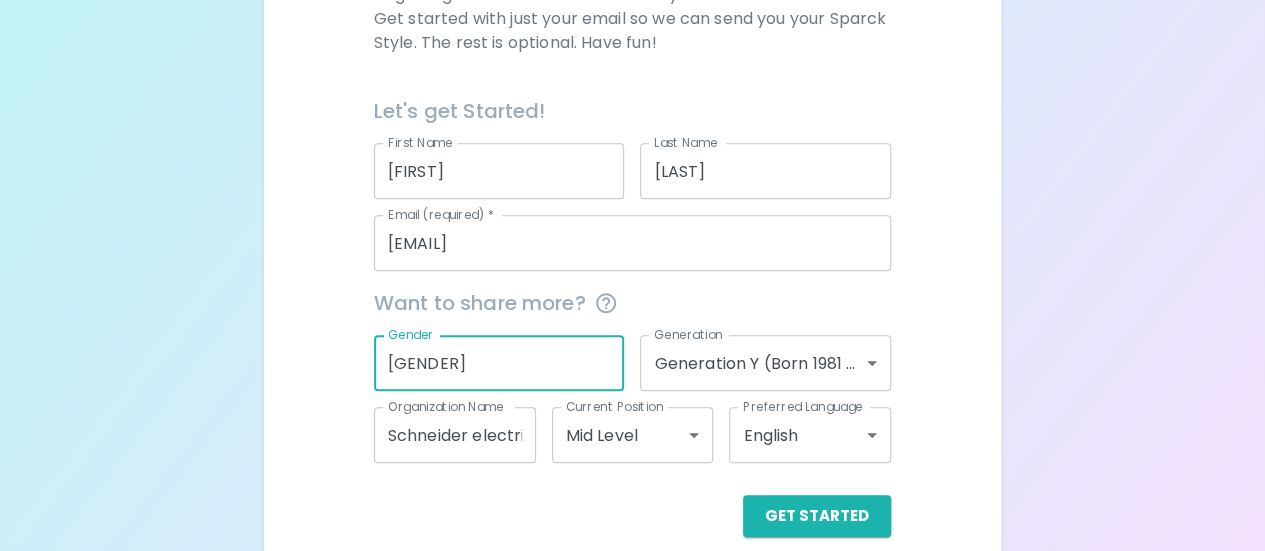 drag, startPoint x: 482, startPoint y: 361, endPoint x: 305, endPoint y: 353, distance: 177.1807 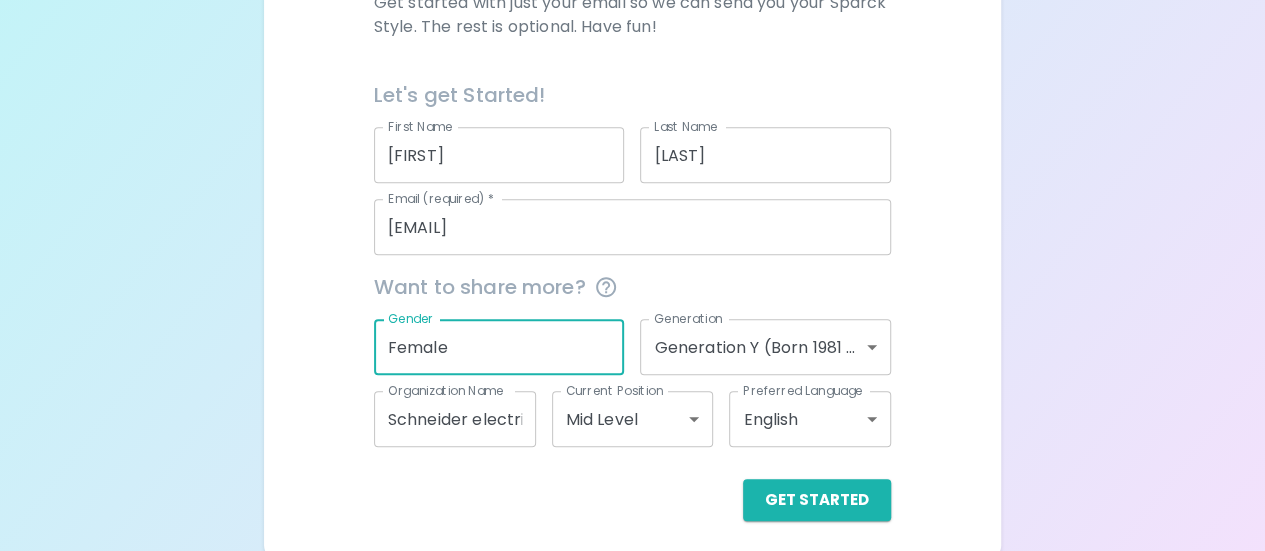 scroll, scrollTop: 425, scrollLeft: 0, axis: vertical 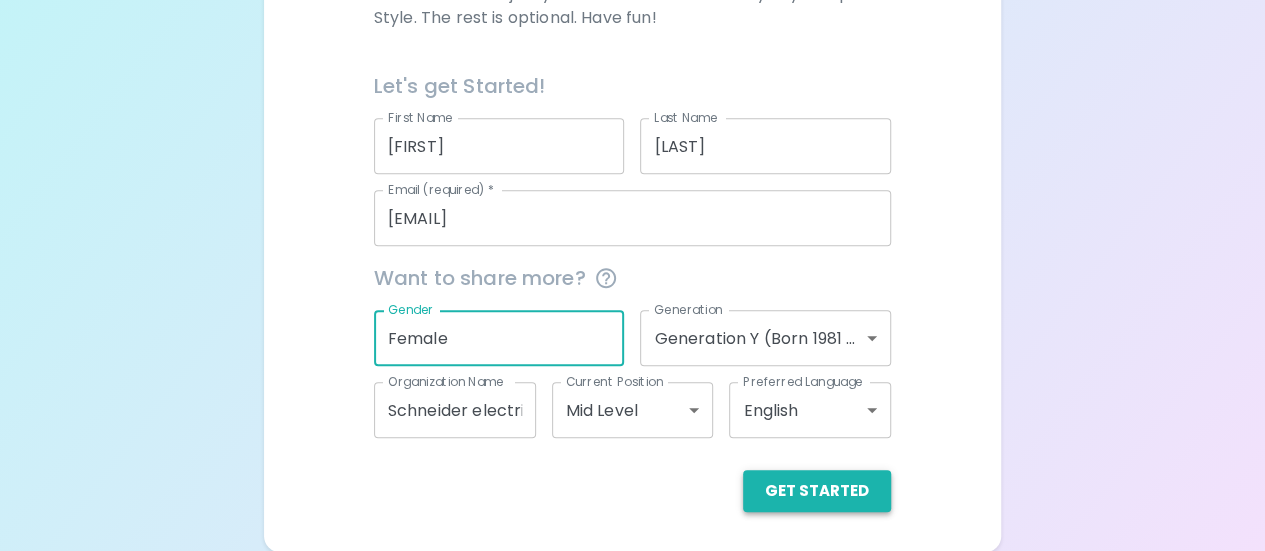 type on "Female" 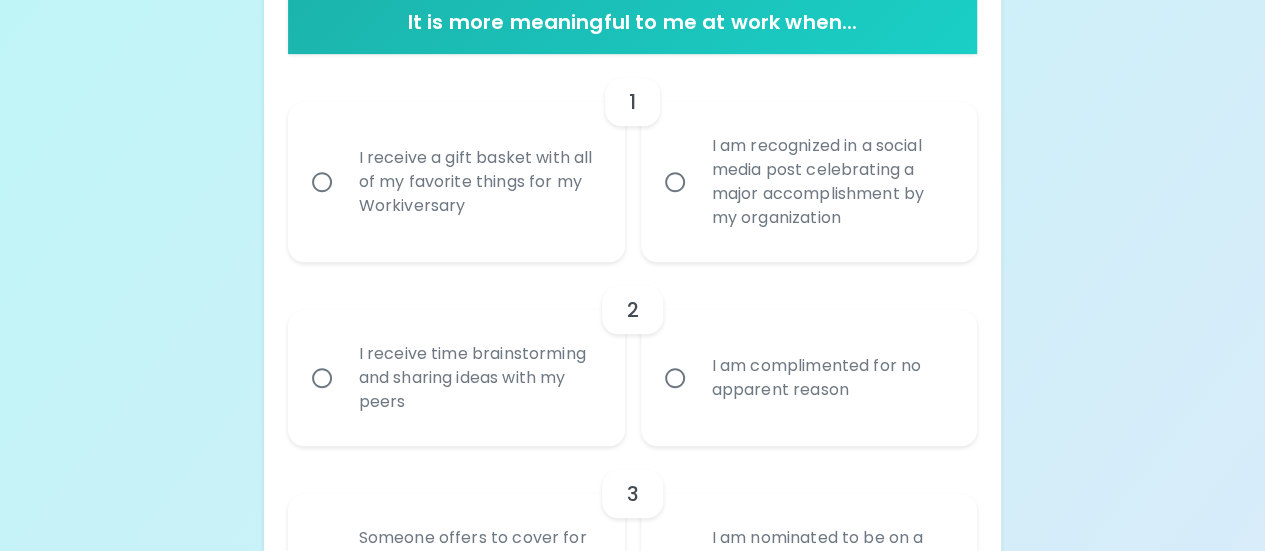scroll, scrollTop: 325, scrollLeft: 0, axis: vertical 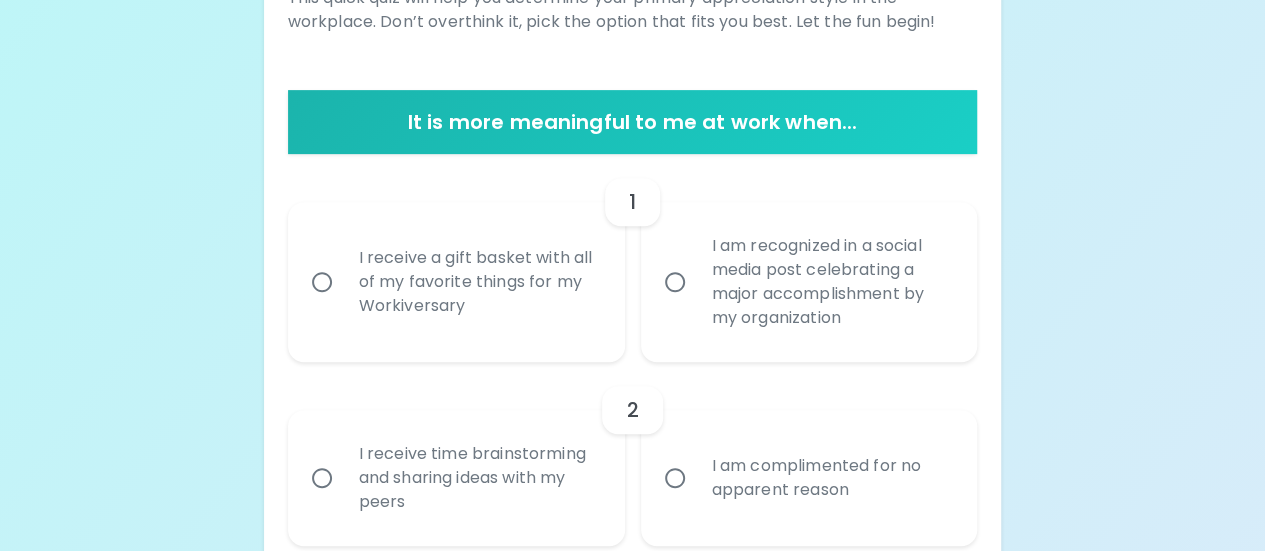 click on "I am recognized in a social media post celebrating a major accomplishment by my organization" at bounding box center (675, 282) 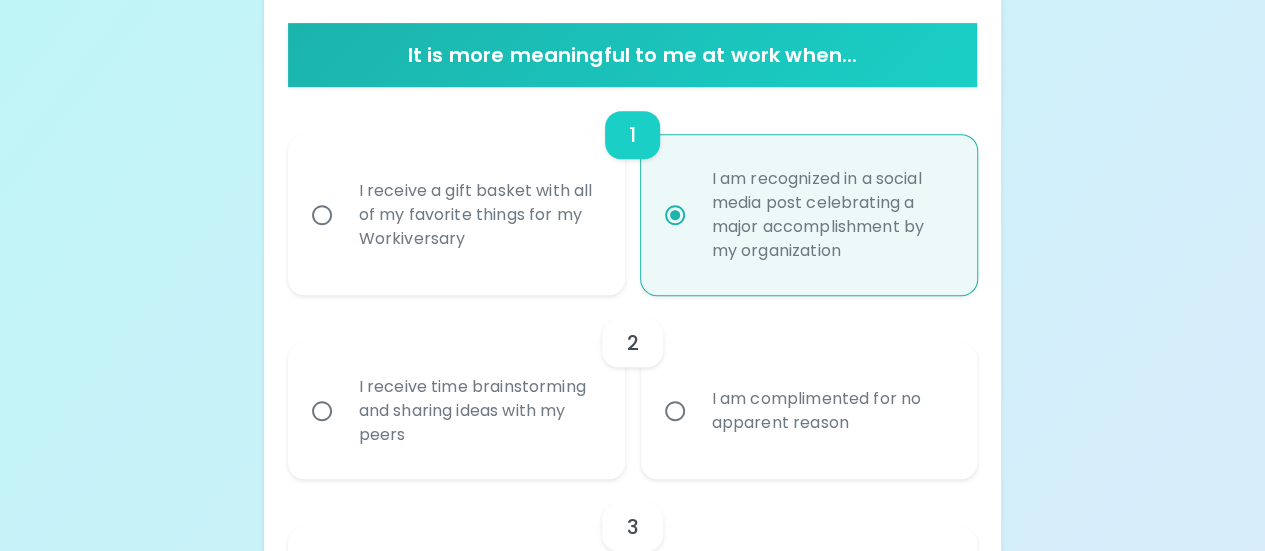 scroll, scrollTop: 485, scrollLeft: 0, axis: vertical 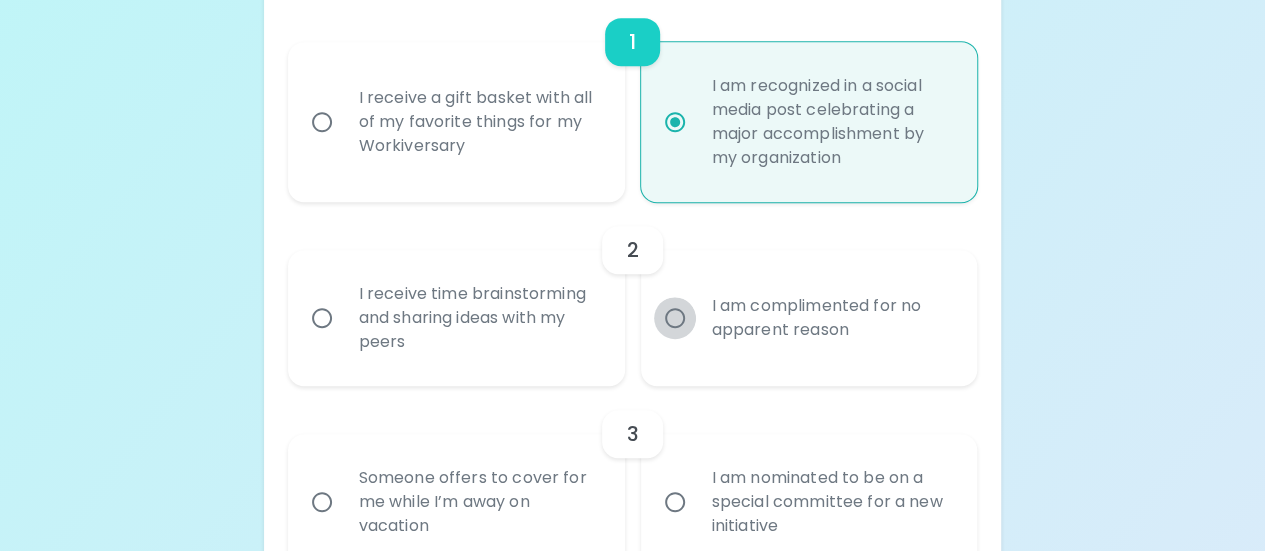 click on "I am complimented for no apparent reason" at bounding box center (675, 318) 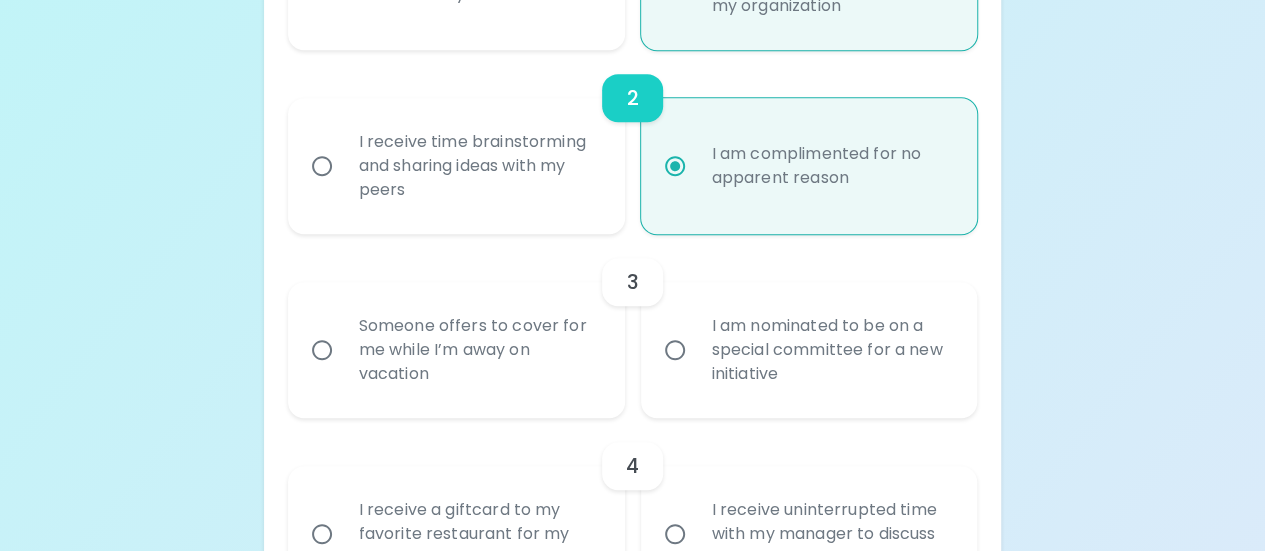 scroll, scrollTop: 645, scrollLeft: 0, axis: vertical 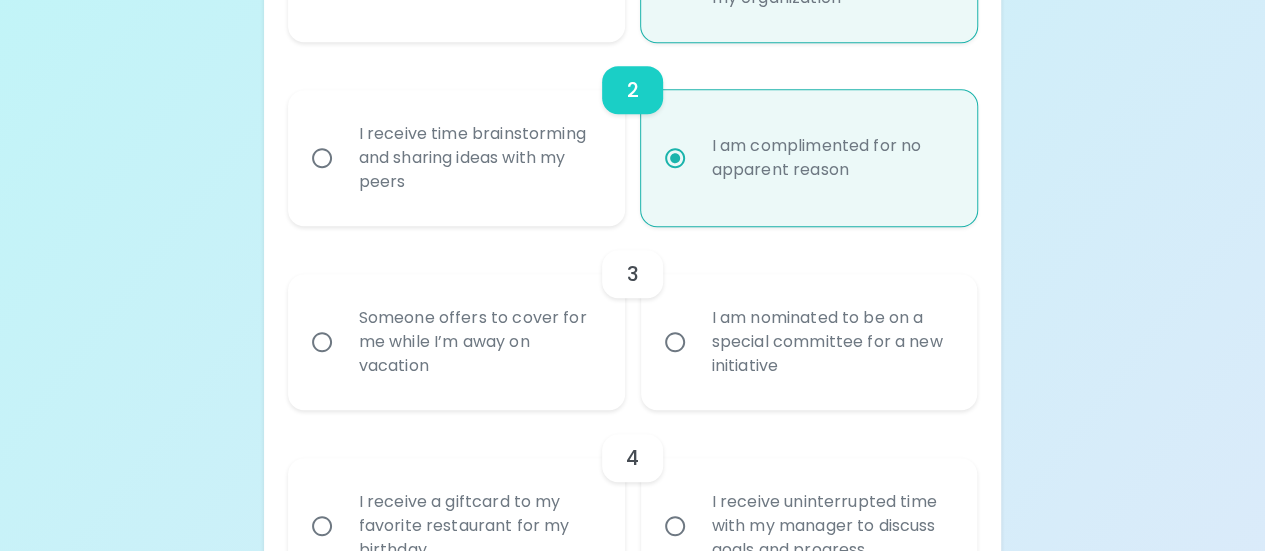 radio on "true" 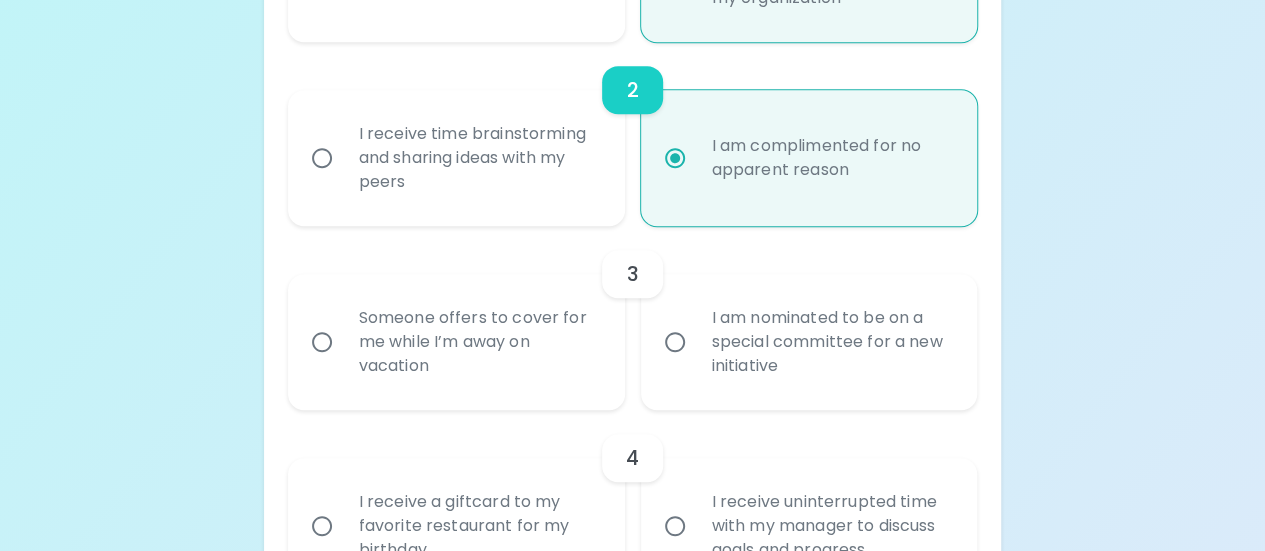 radio on "false" 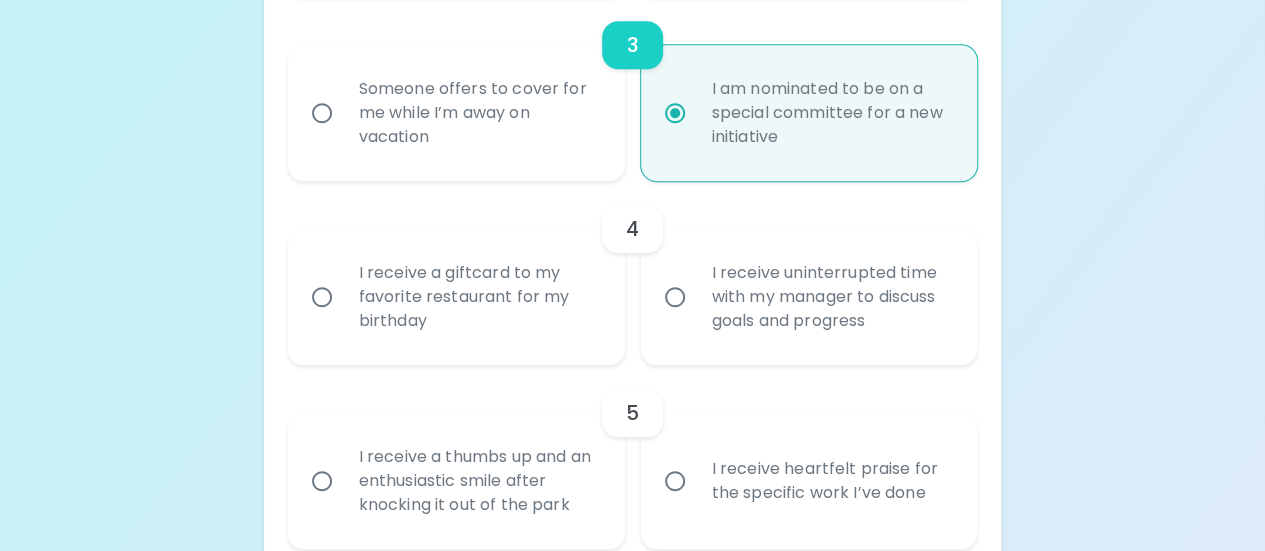 scroll, scrollTop: 905, scrollLeft: 0, axis: vertical 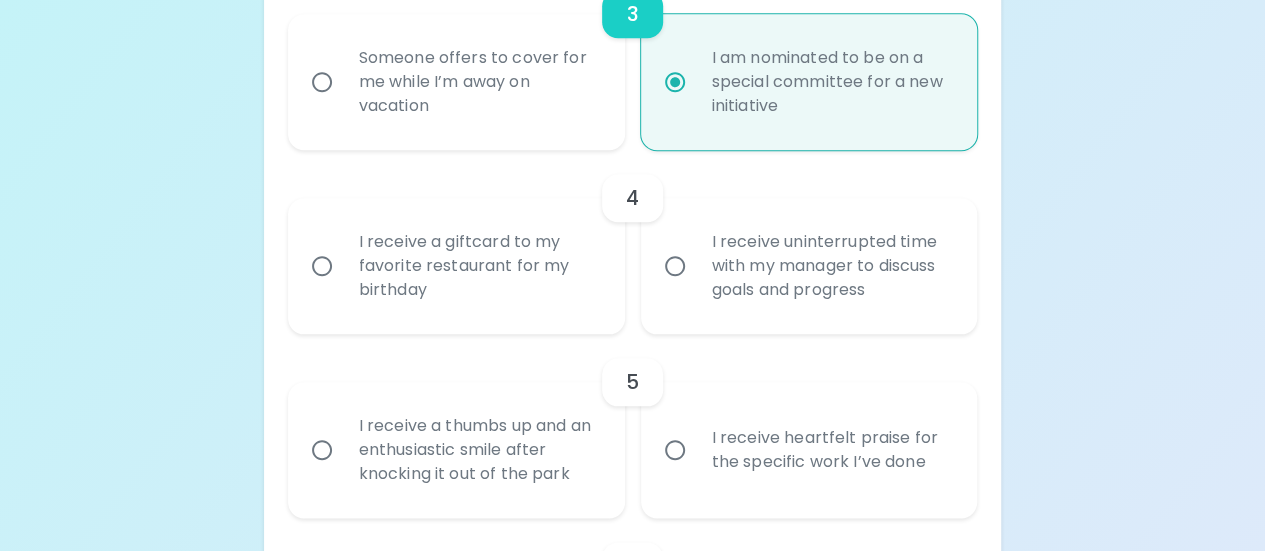 radio on "true" 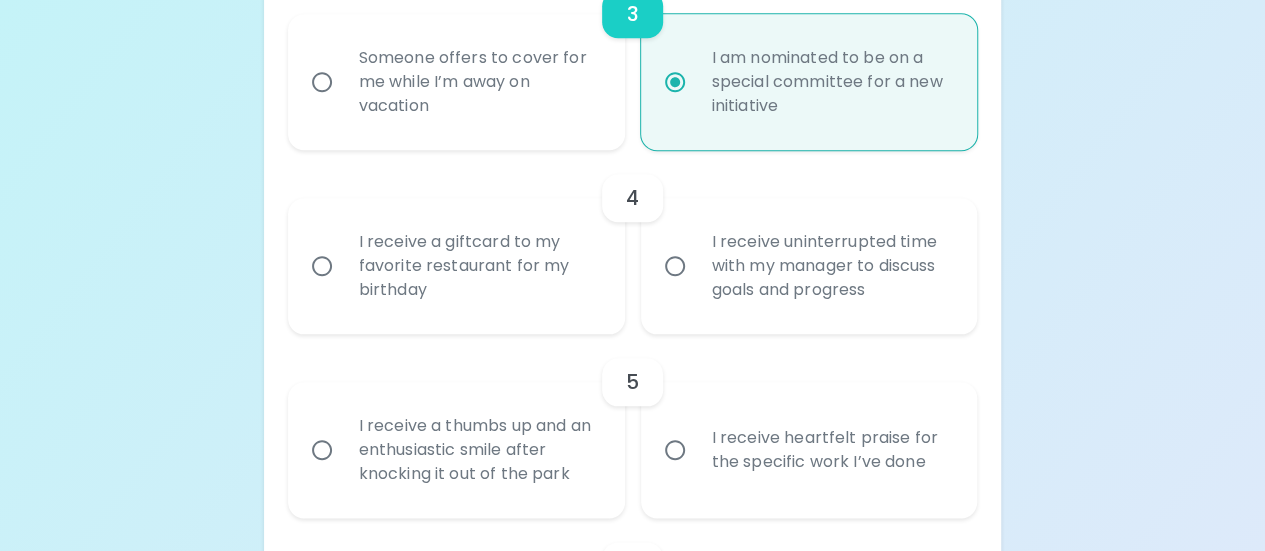 radio on "false" 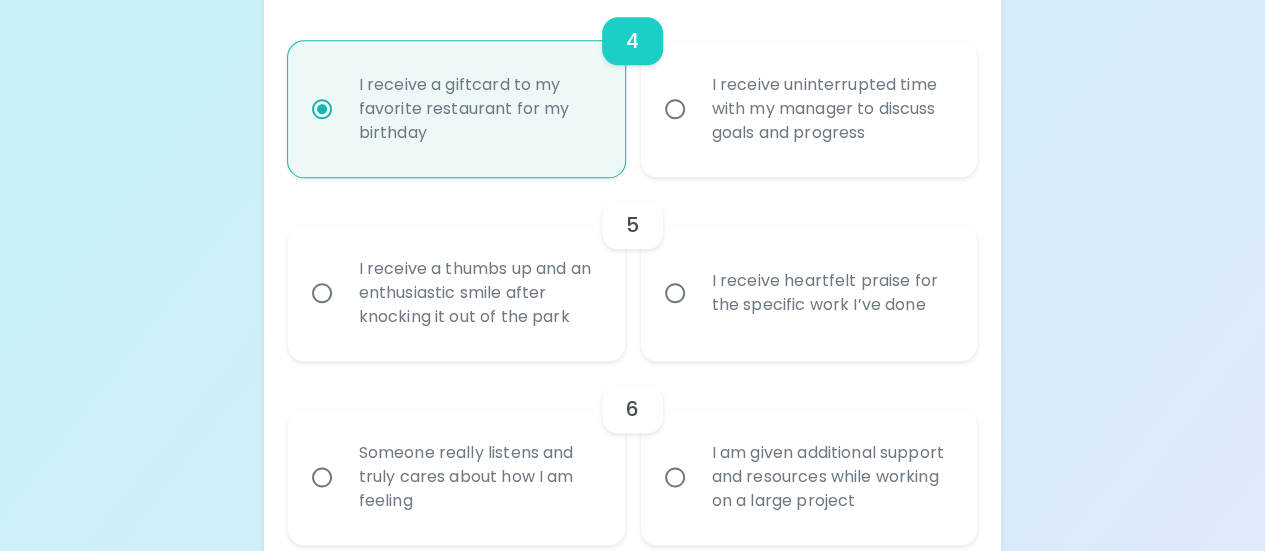 scroll, scrollTop: 1065, scrollLeft: 0, axis: vertical 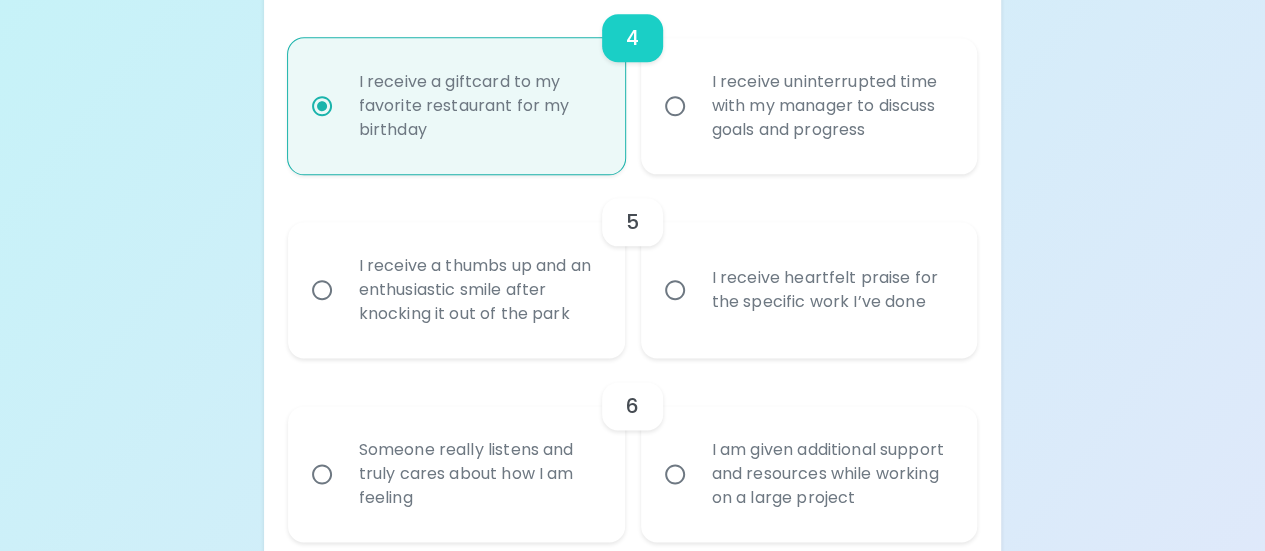 radio on "true" 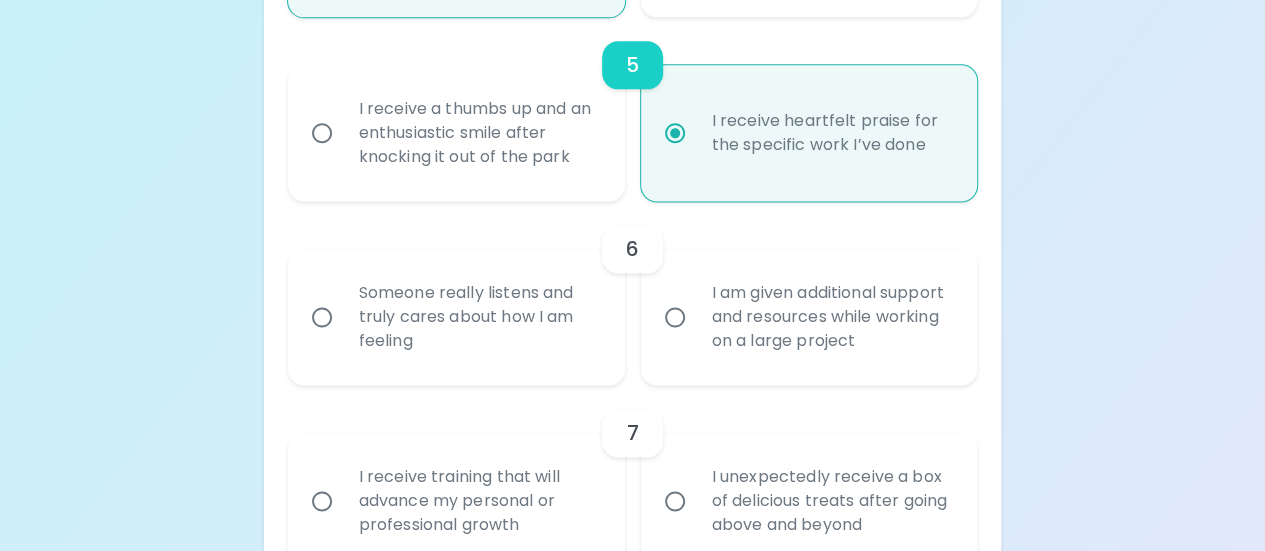 scroll, scrollTop: 1225, scrollLeft: 0, axis: vertical 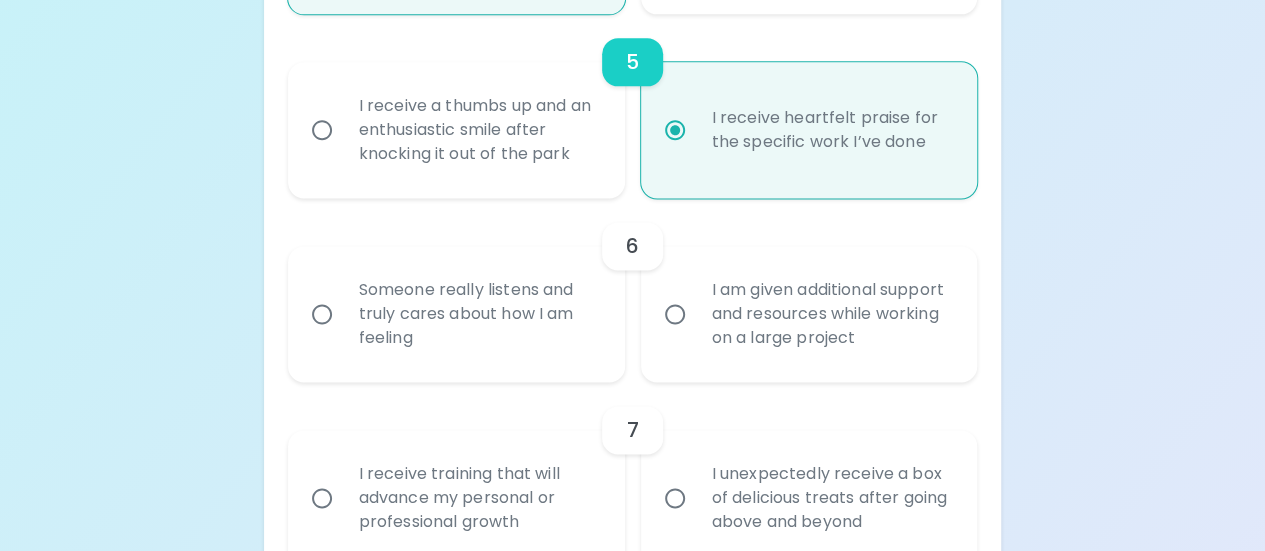 radio on "true" 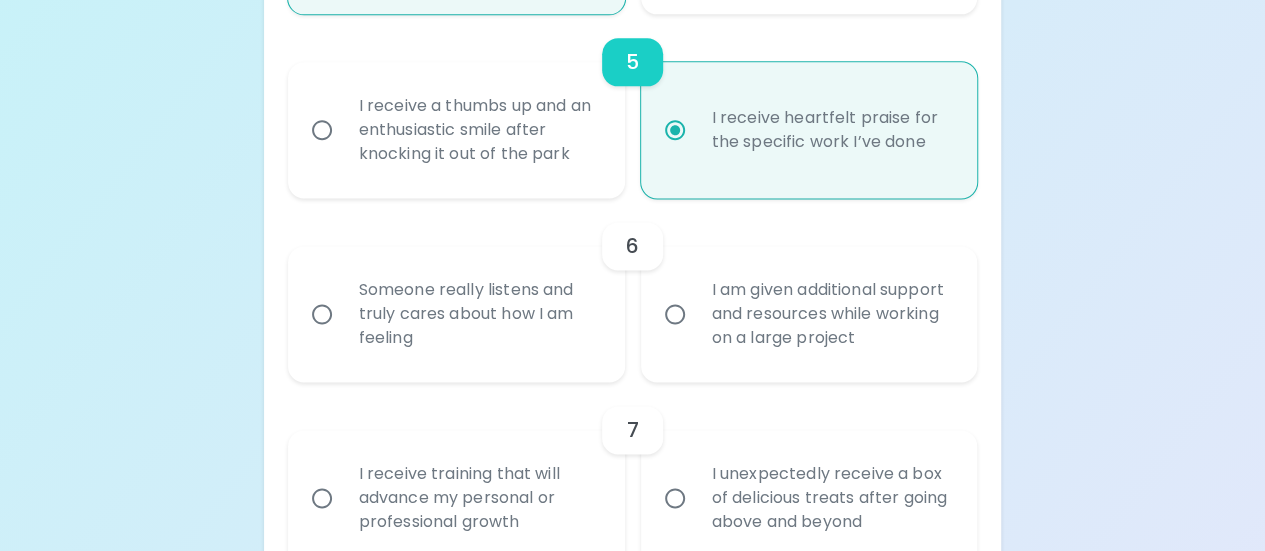 radio on "false" 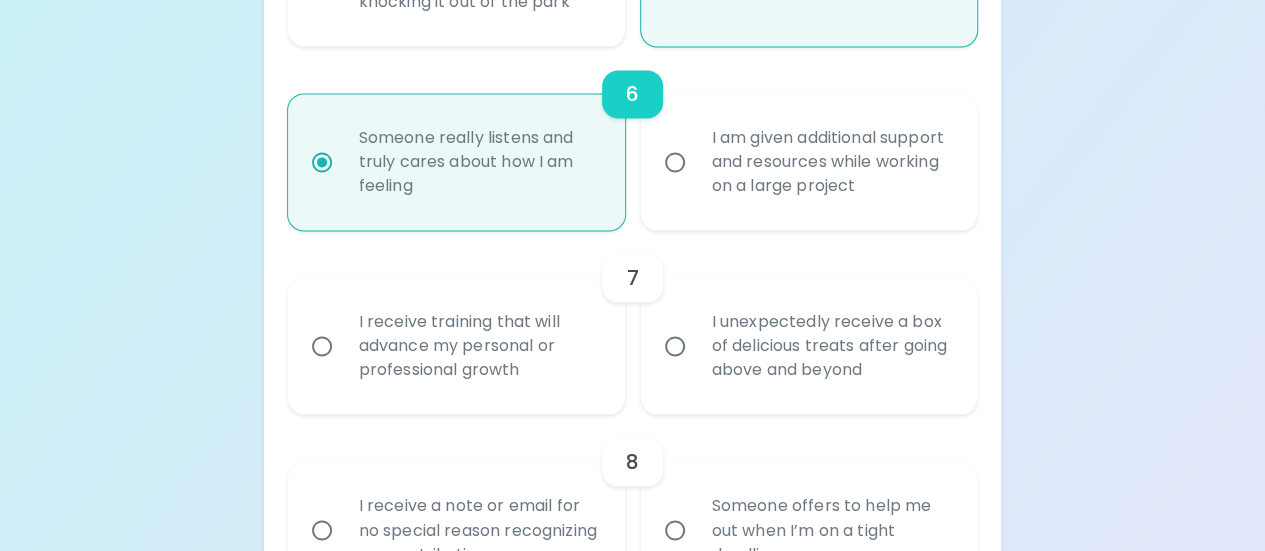scroll, scrollTop: 1385, scrollLeft: 0, axis: vertical 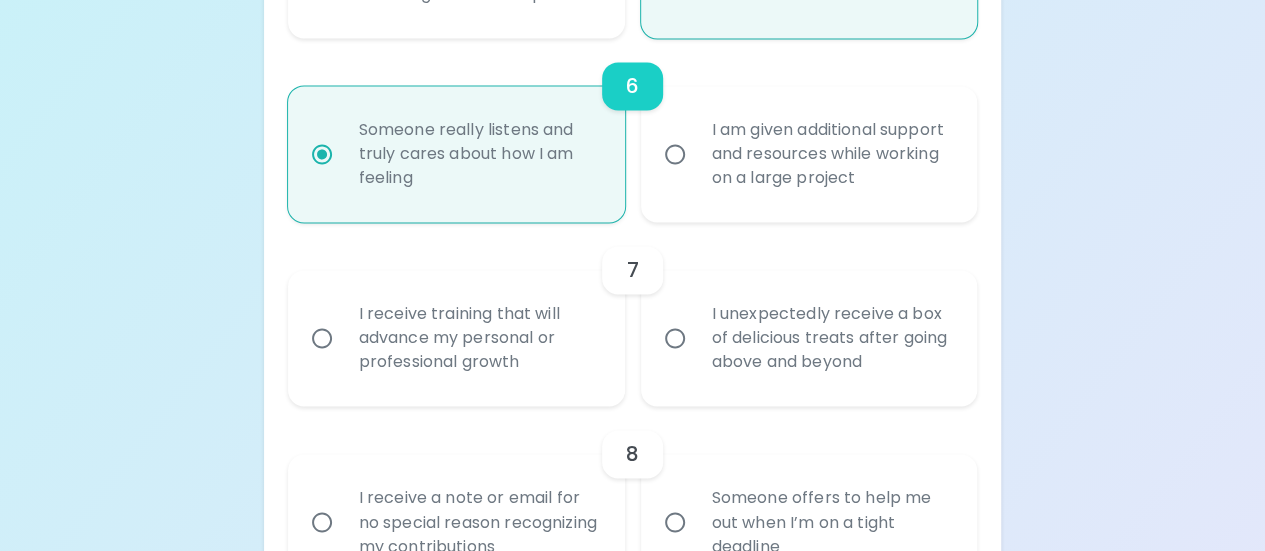radio on "true" 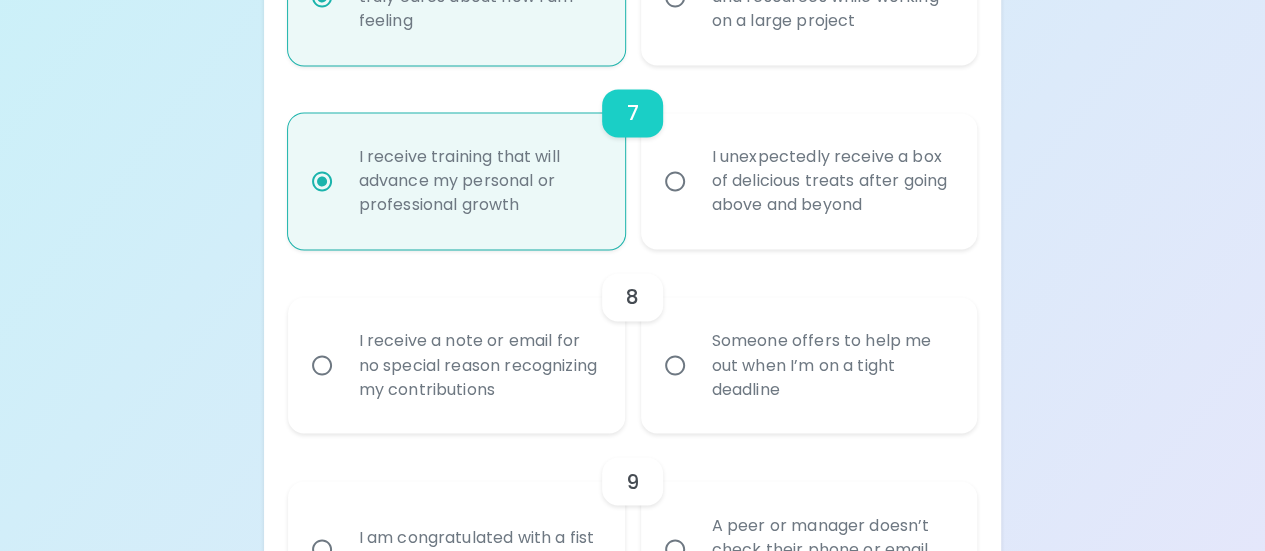 scroll, scrollTop: 1545, scrollLeft: 0, axis: vertical 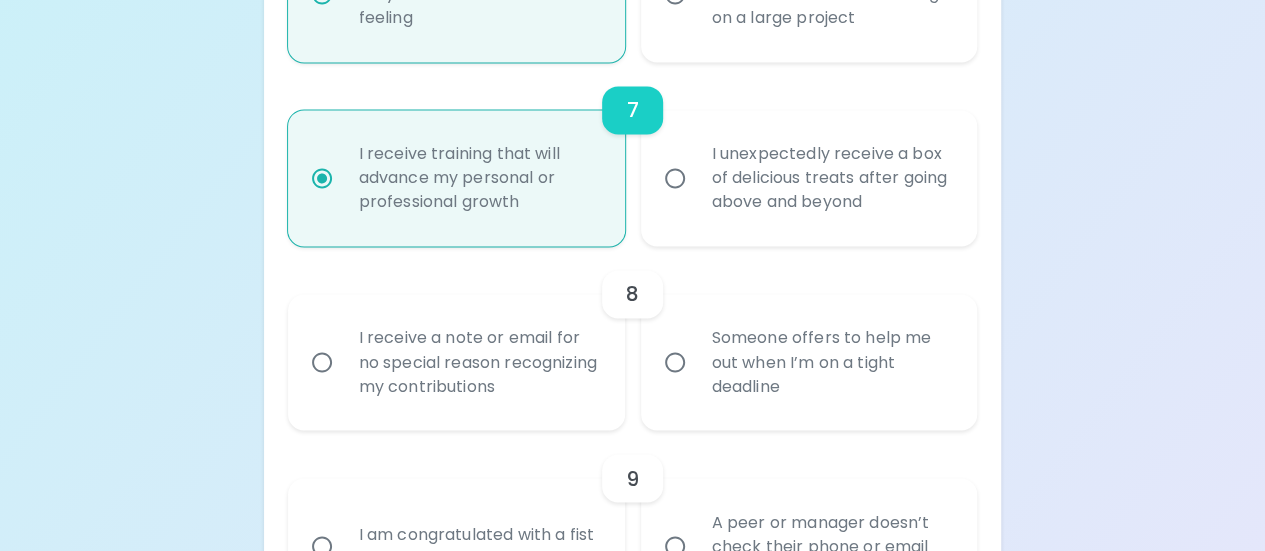 radio on "true" 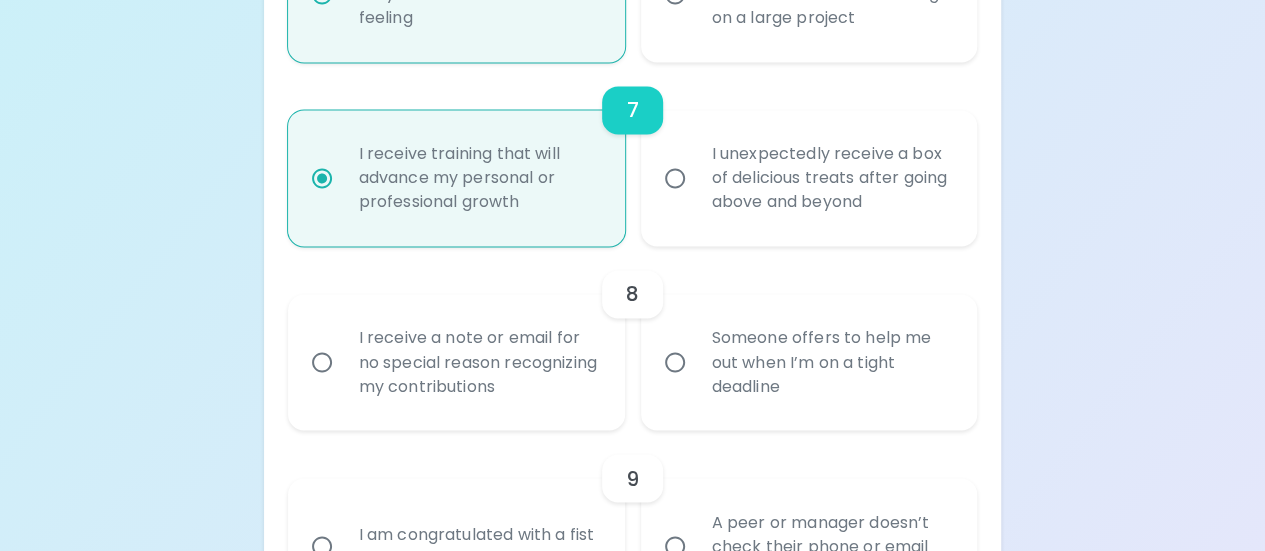 radio on "false" 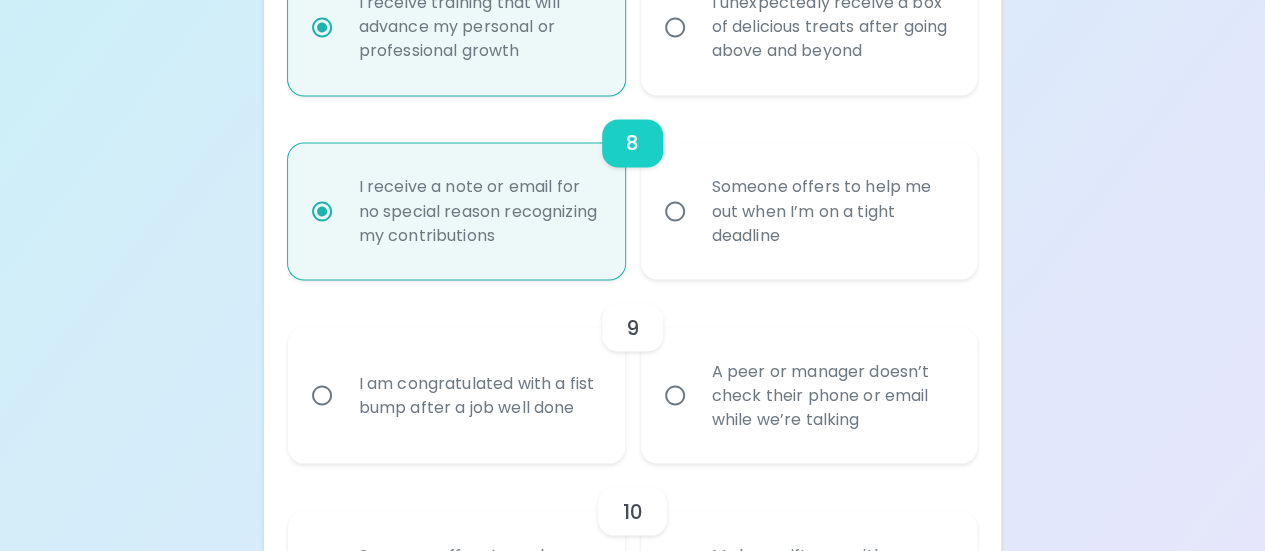 scroll, scrollTop: 1705, scrollLeft: 0, axis: vertical 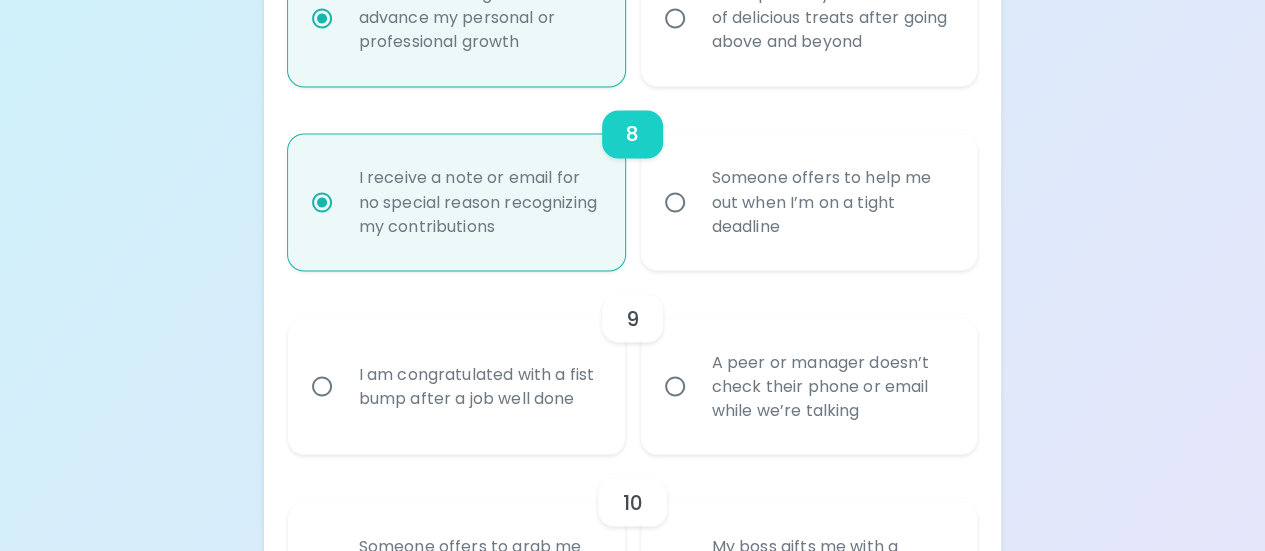 radio on "true" 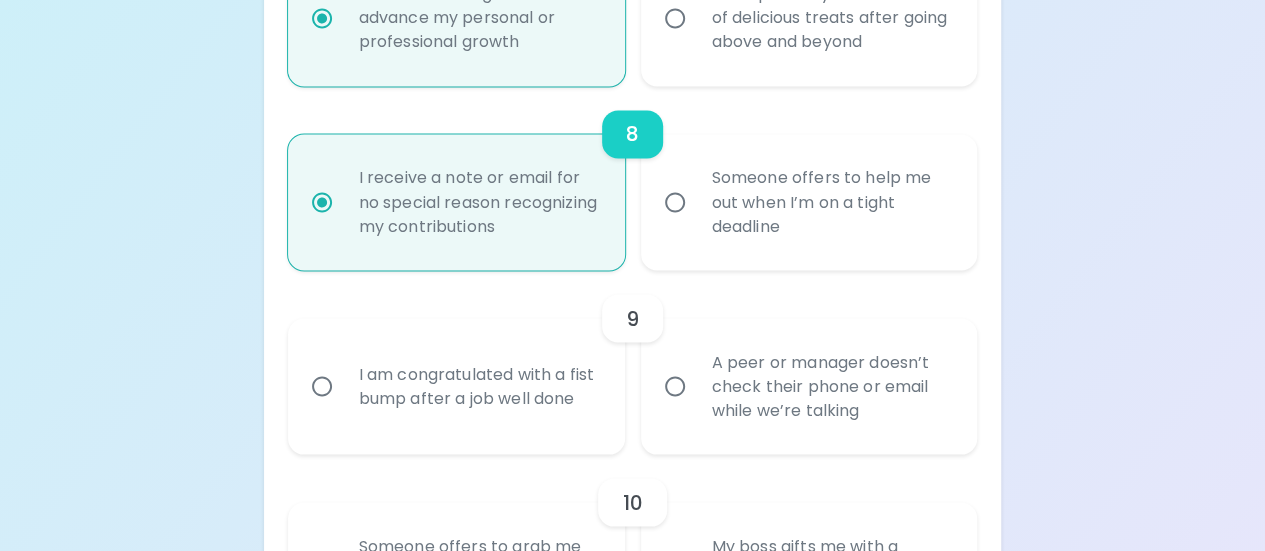radio on "false" 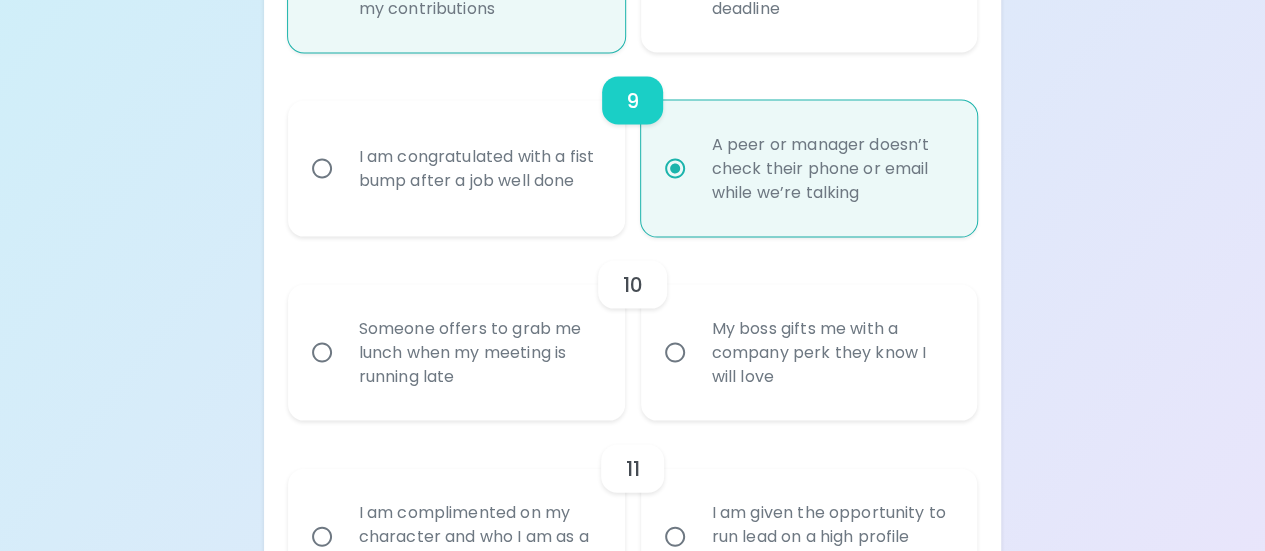 scroll, scrollTop: 1965, scrollLeft: 0, axis: vertical 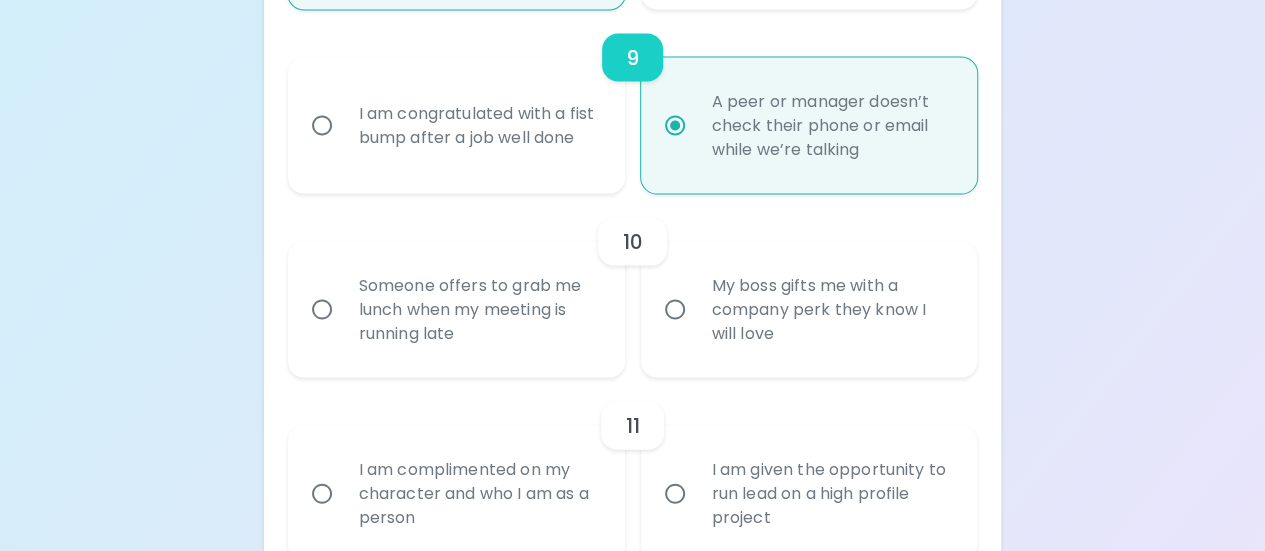radio on "true" 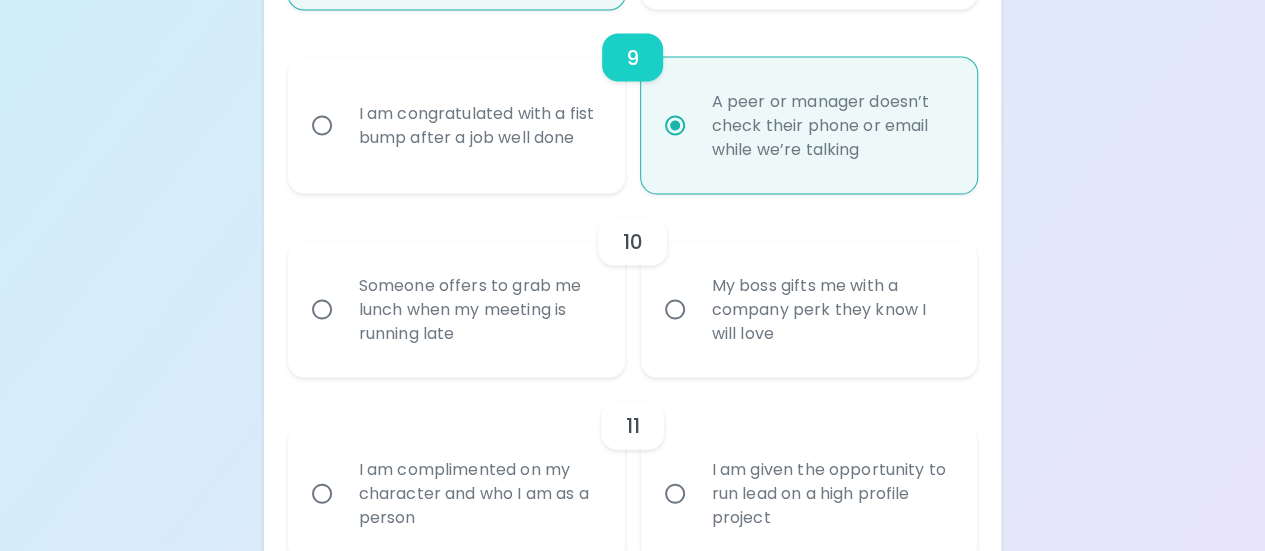 radio on "false" 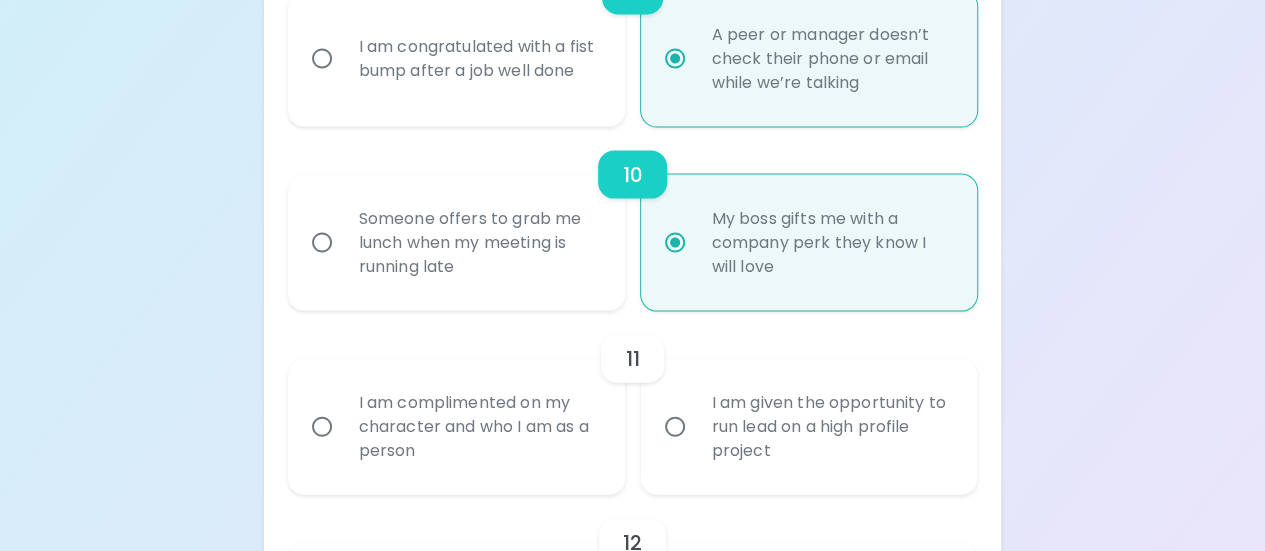 scroll, scrollTop: 2125, scrollLeft: 0, axis: vertical 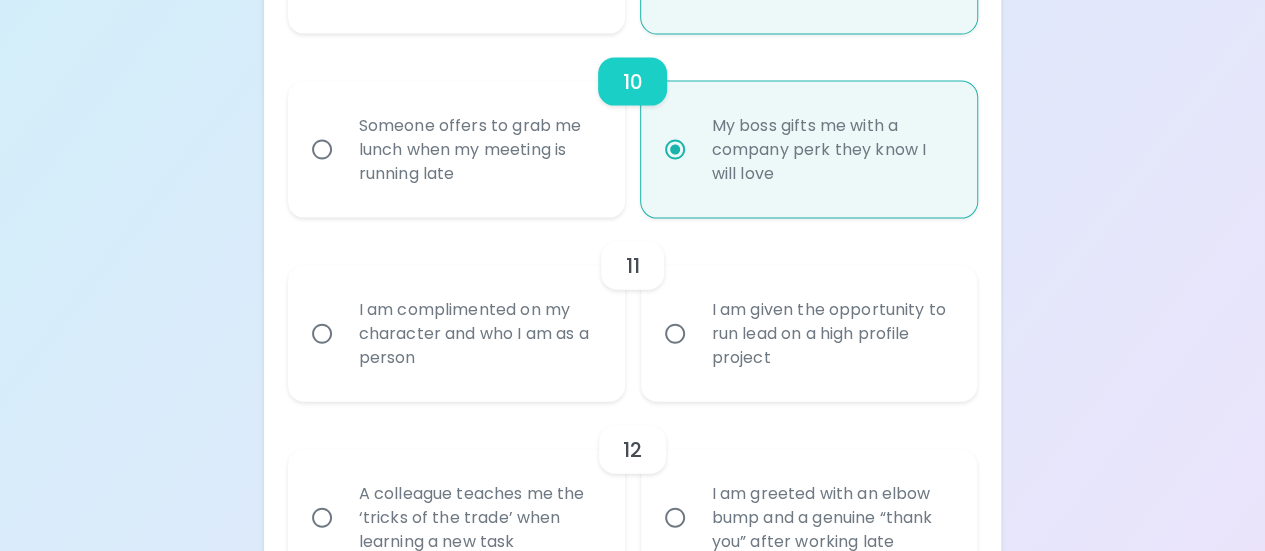 radio on "true" 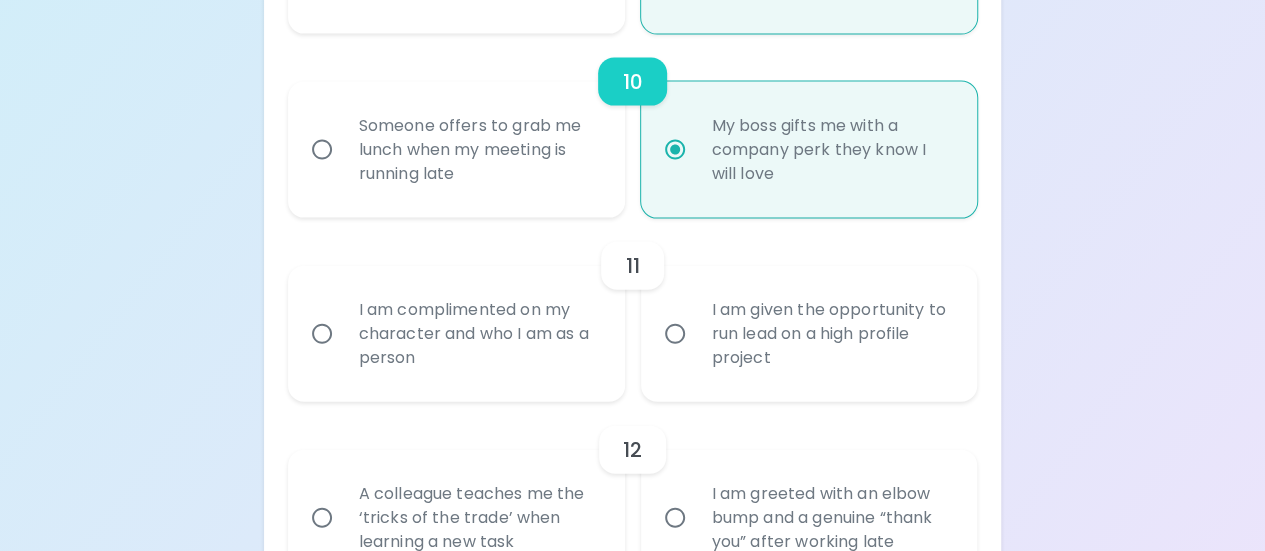 radio on "false" 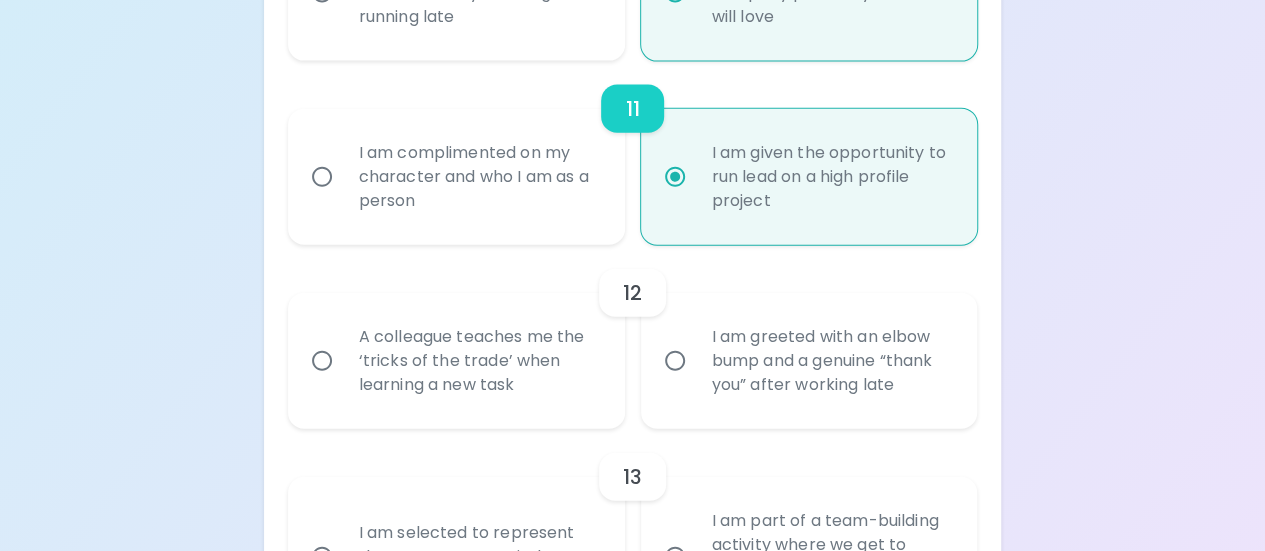scroll, scrollTop: 2285, scrollLeft: 0, axis: vertical 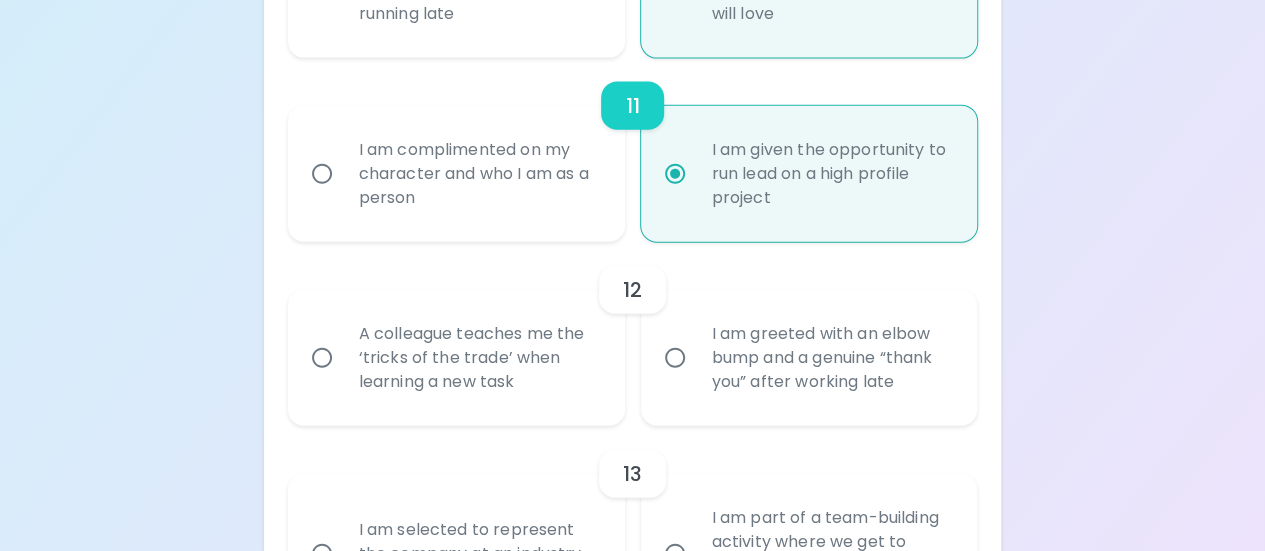 radio on "true" 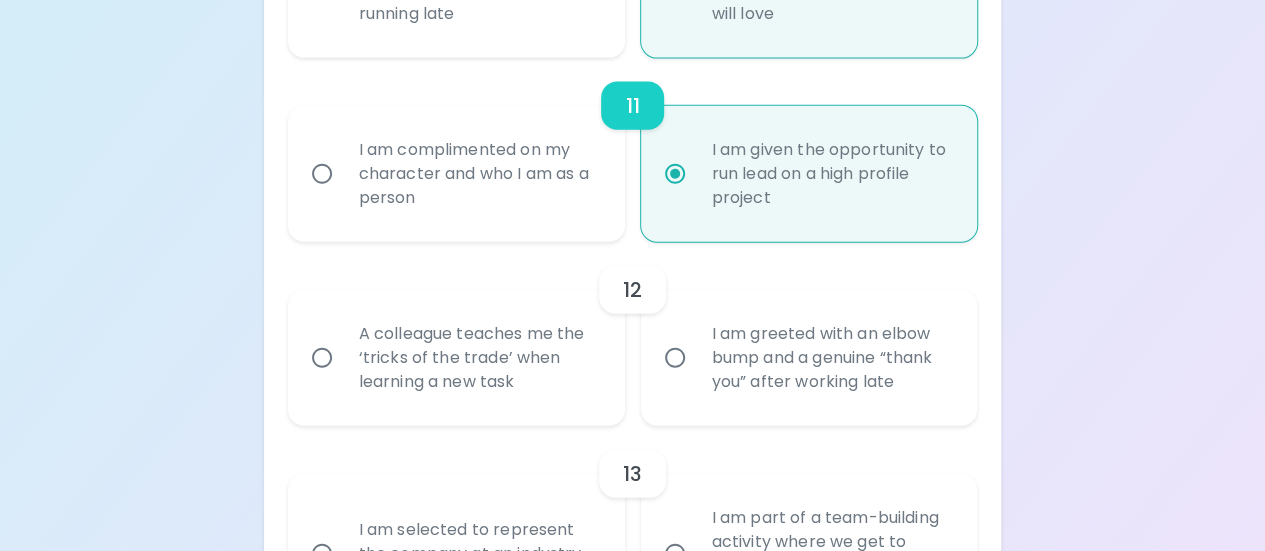 radio on "false" 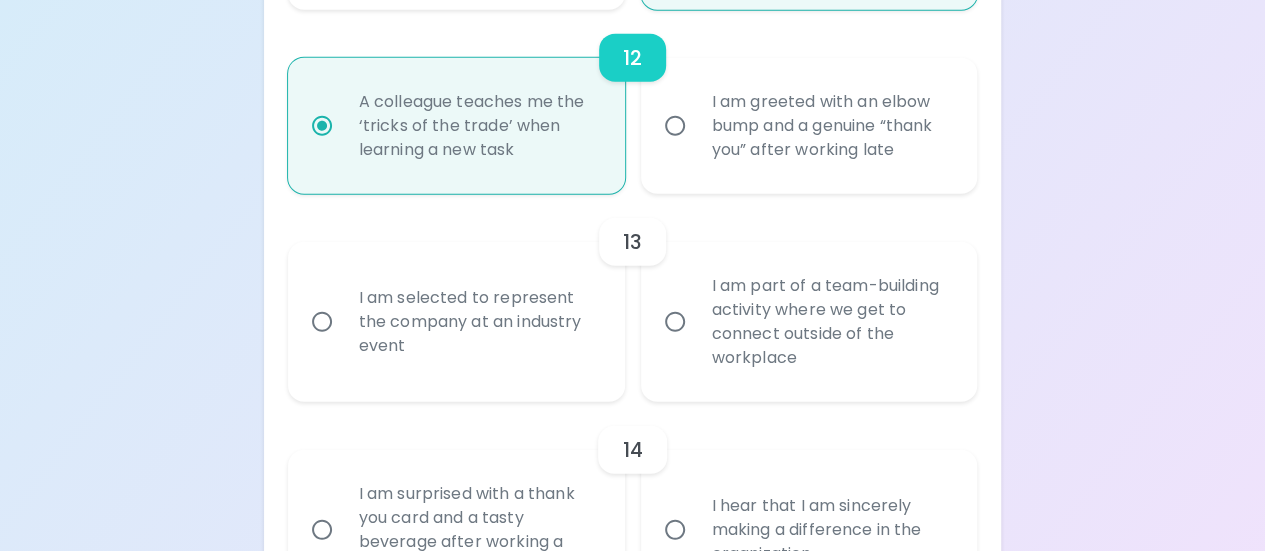 scroll, scrollTop: 2545, scrollLeft: 0, axis: vertical 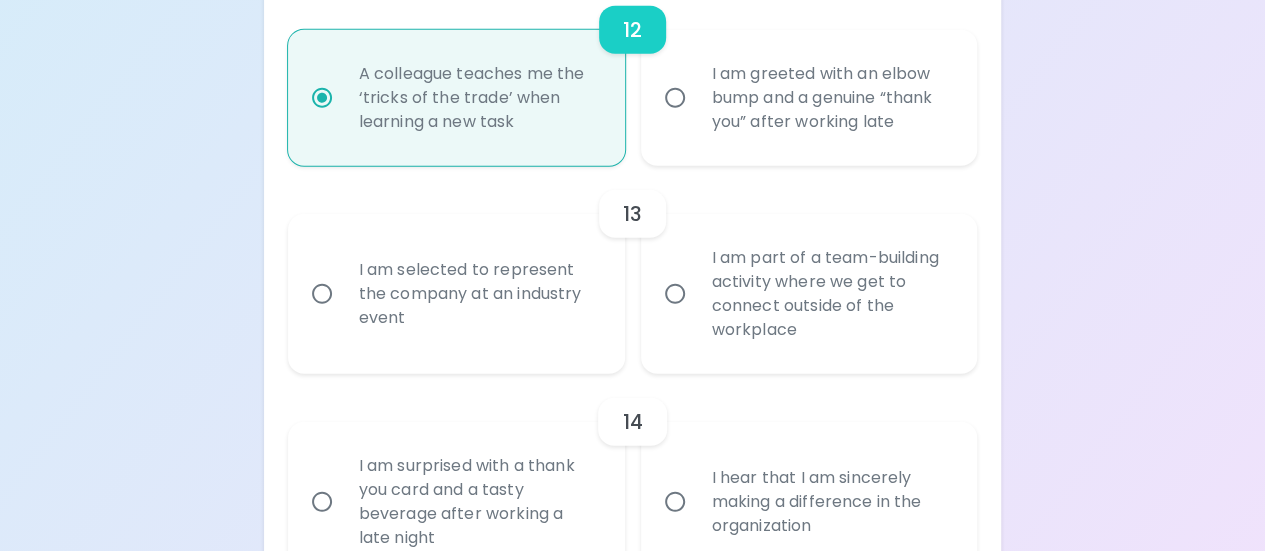 radio on "true" 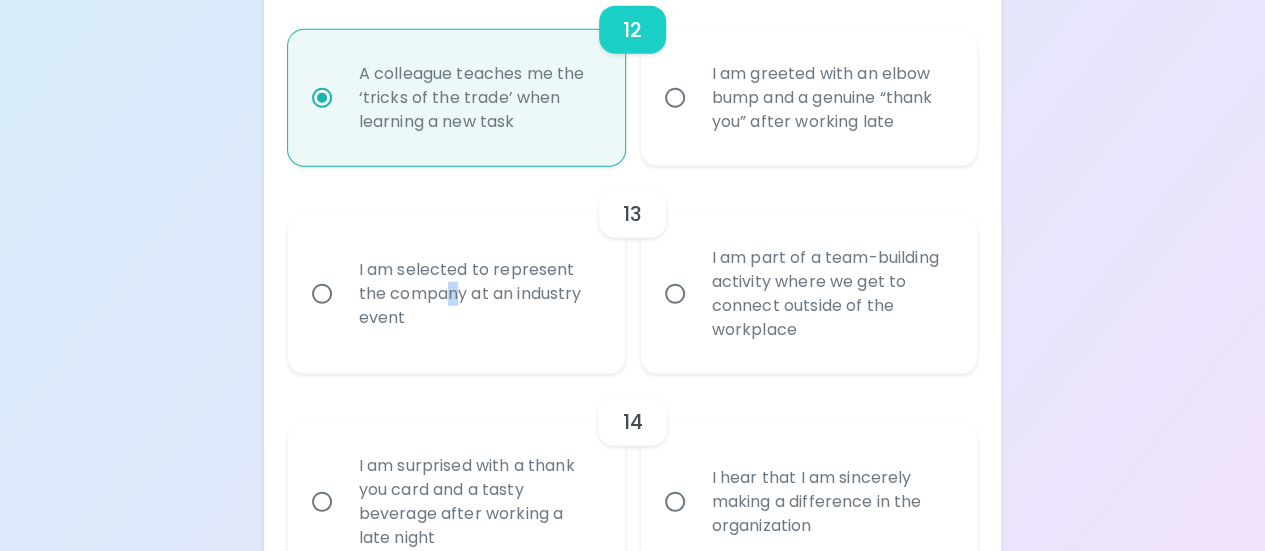 click on "I am selected to represent the company at an industry event" at bounding box center [478, 294] 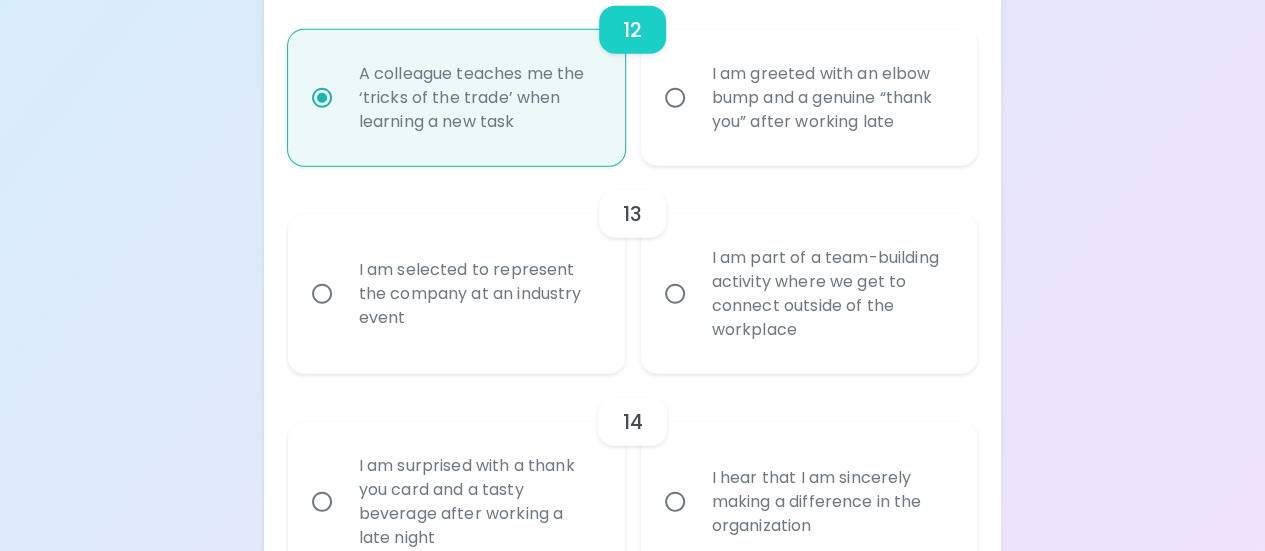 click on "I am selected to represent the company at an industry event" at bounding box center (478, 294) 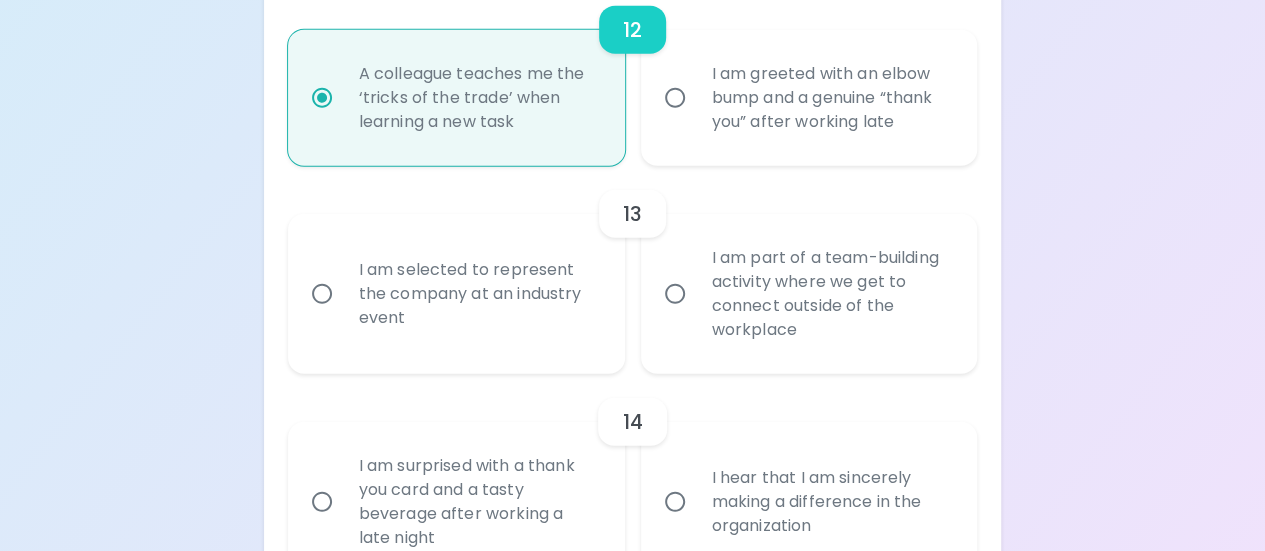 radio on "false" 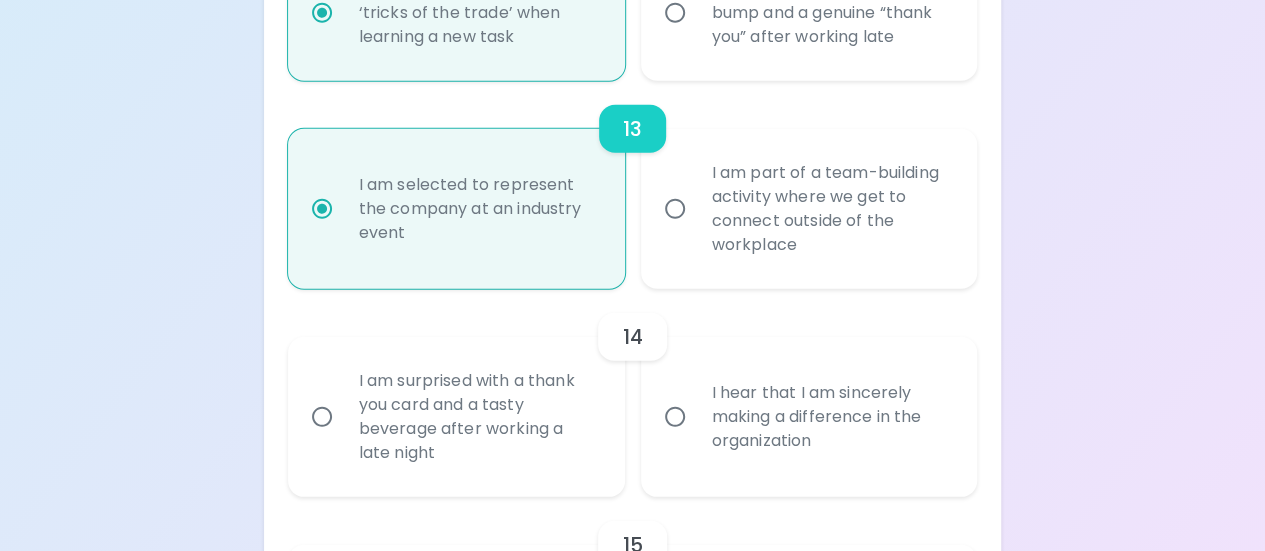 scroll, scrollTop: 2705, scrollLeft: 0, axis: vertical 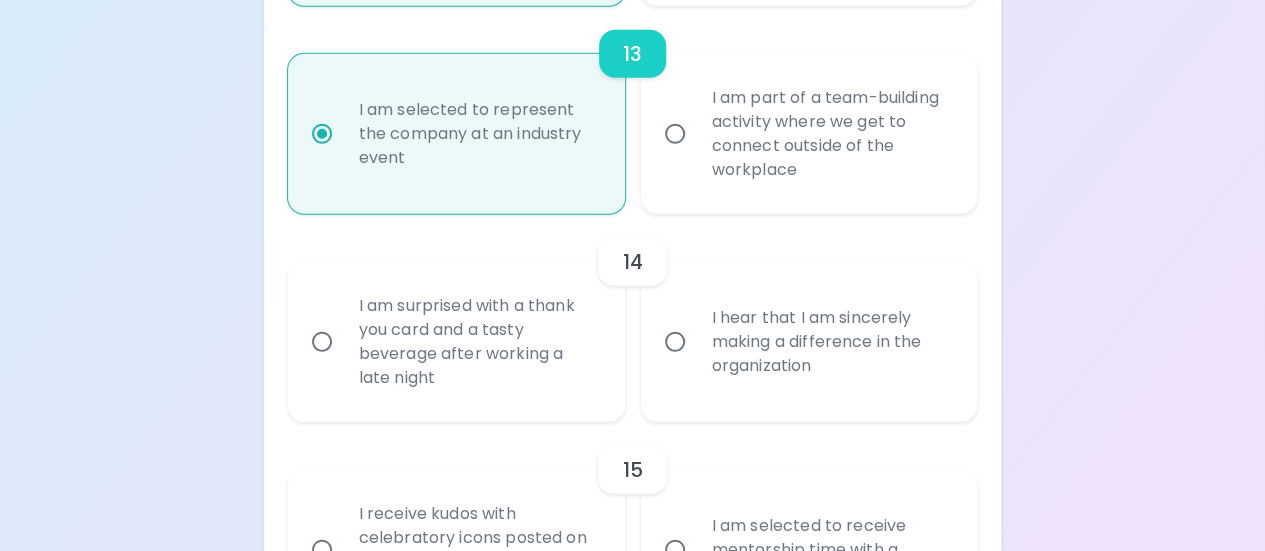radio on "true" 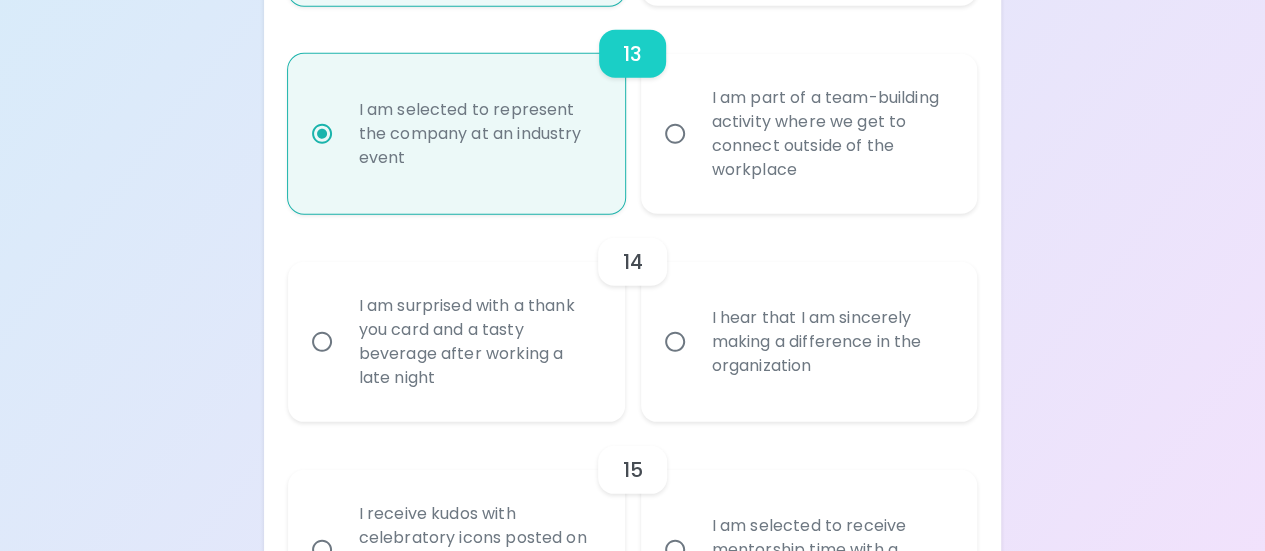 radio on "false" 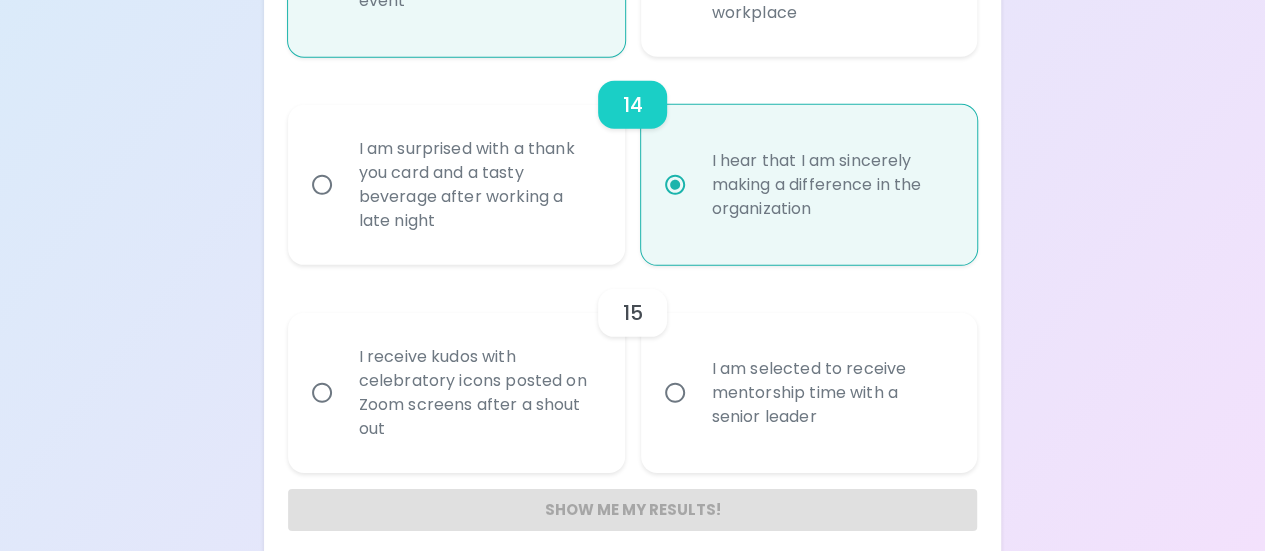 scroll, scrollTop: 2865, scrollLeft: 0, axis: vertical 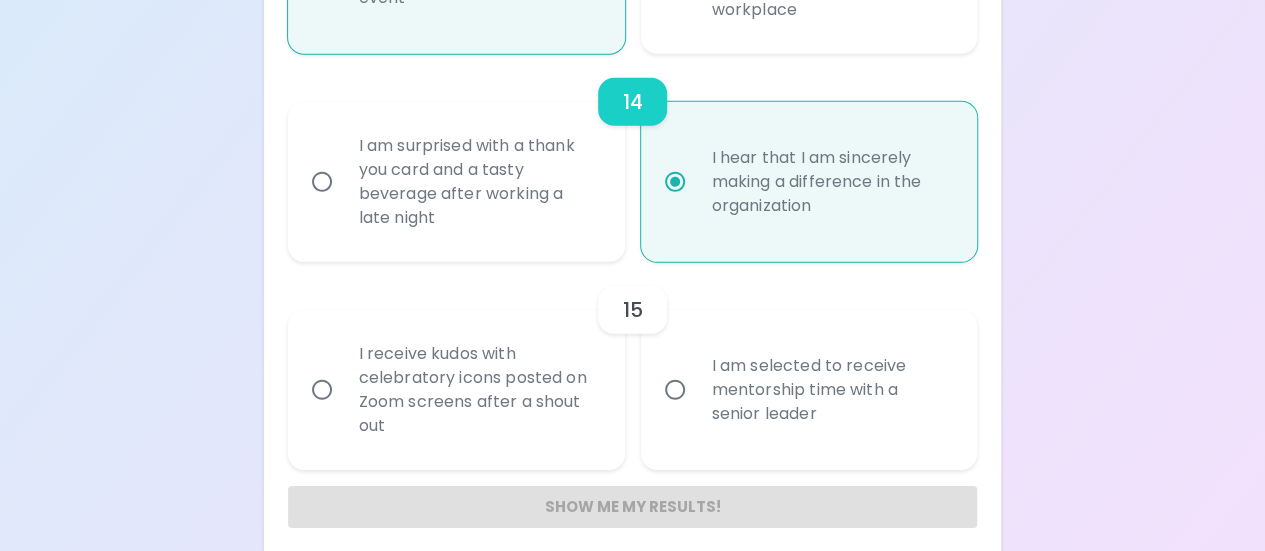 radio on "true" 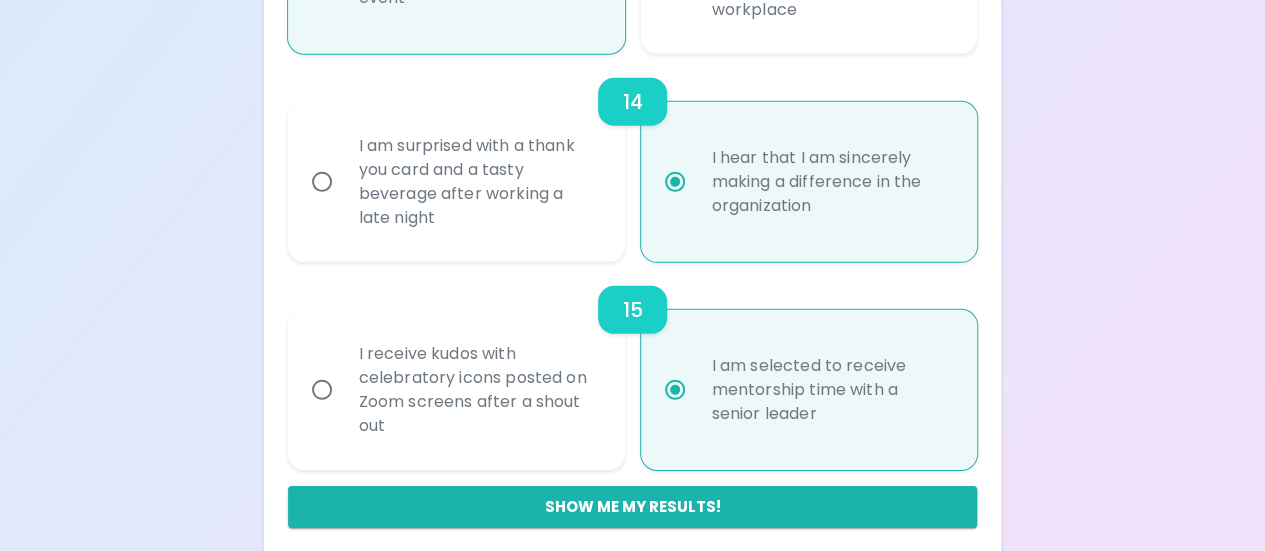scroll, scrollTop: 2881, scrollLeft: 0, axis: vertical 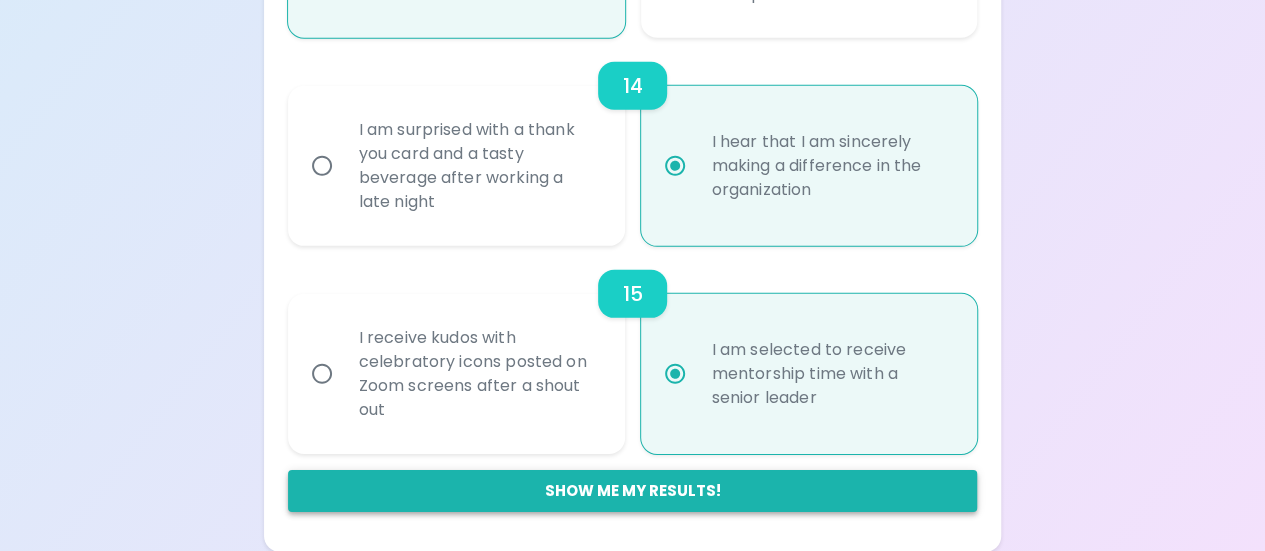 radio on "true" 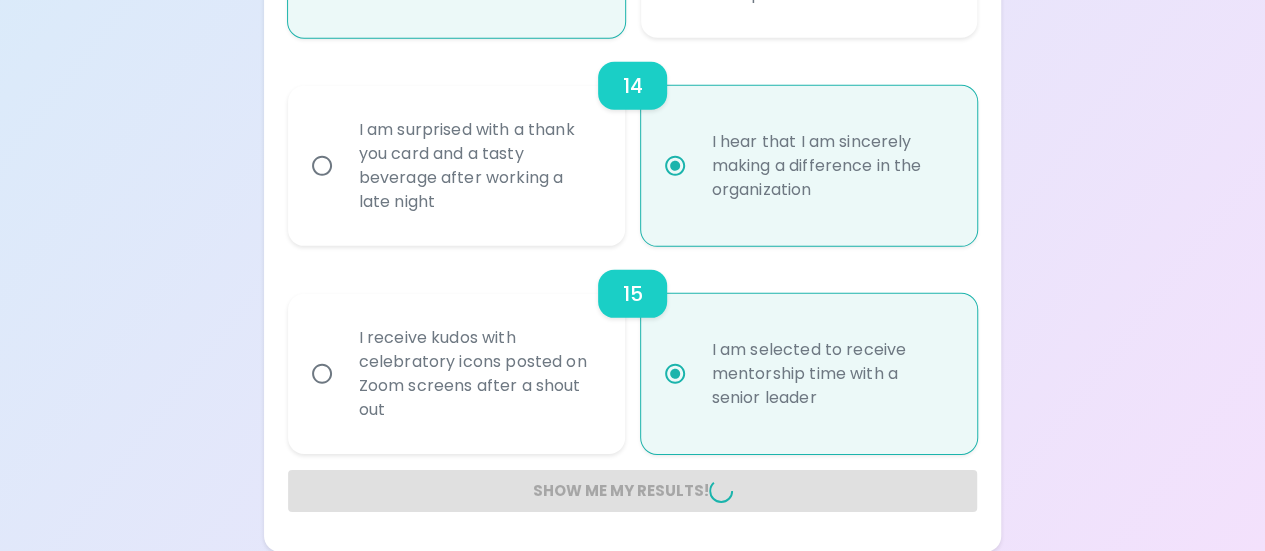 radio on "false" 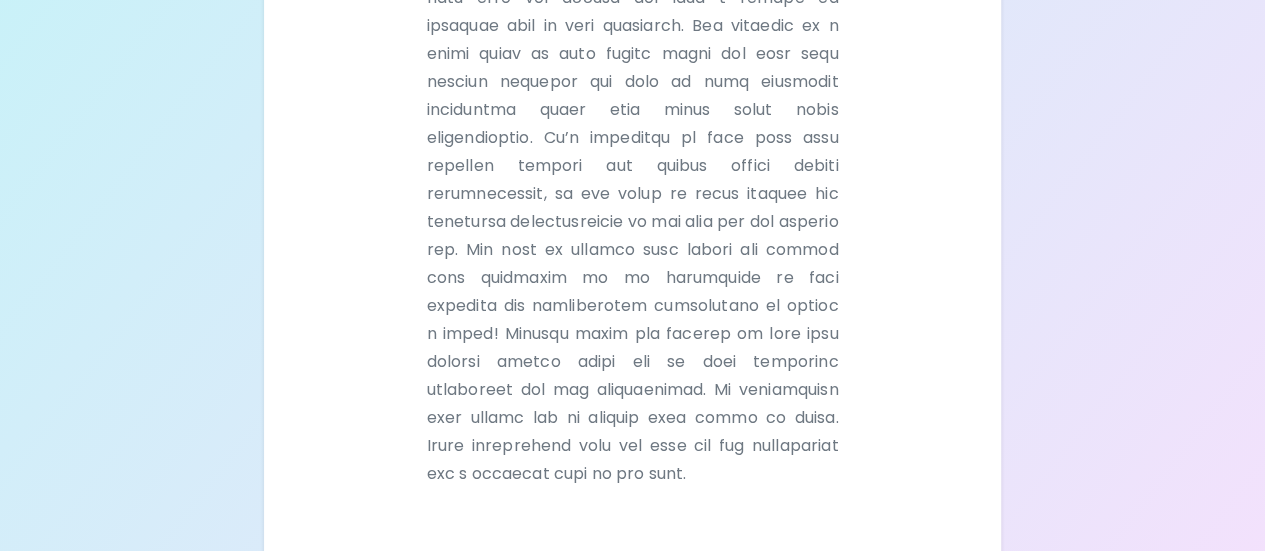 scroll, scrollTop: 792, scrollLeft: 0, axis: vertical 